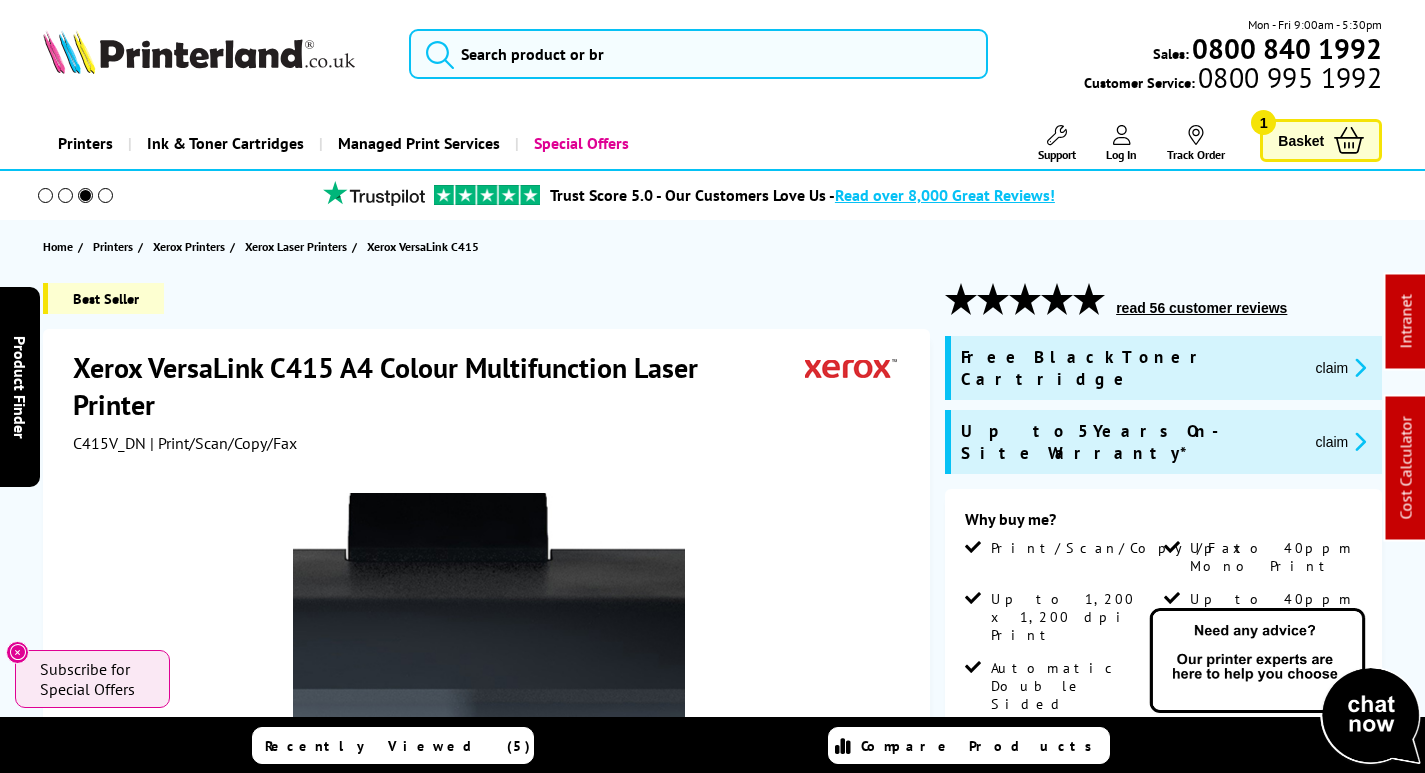 scroll, scrollTop: 0, scrollLeft: 0, axis: both 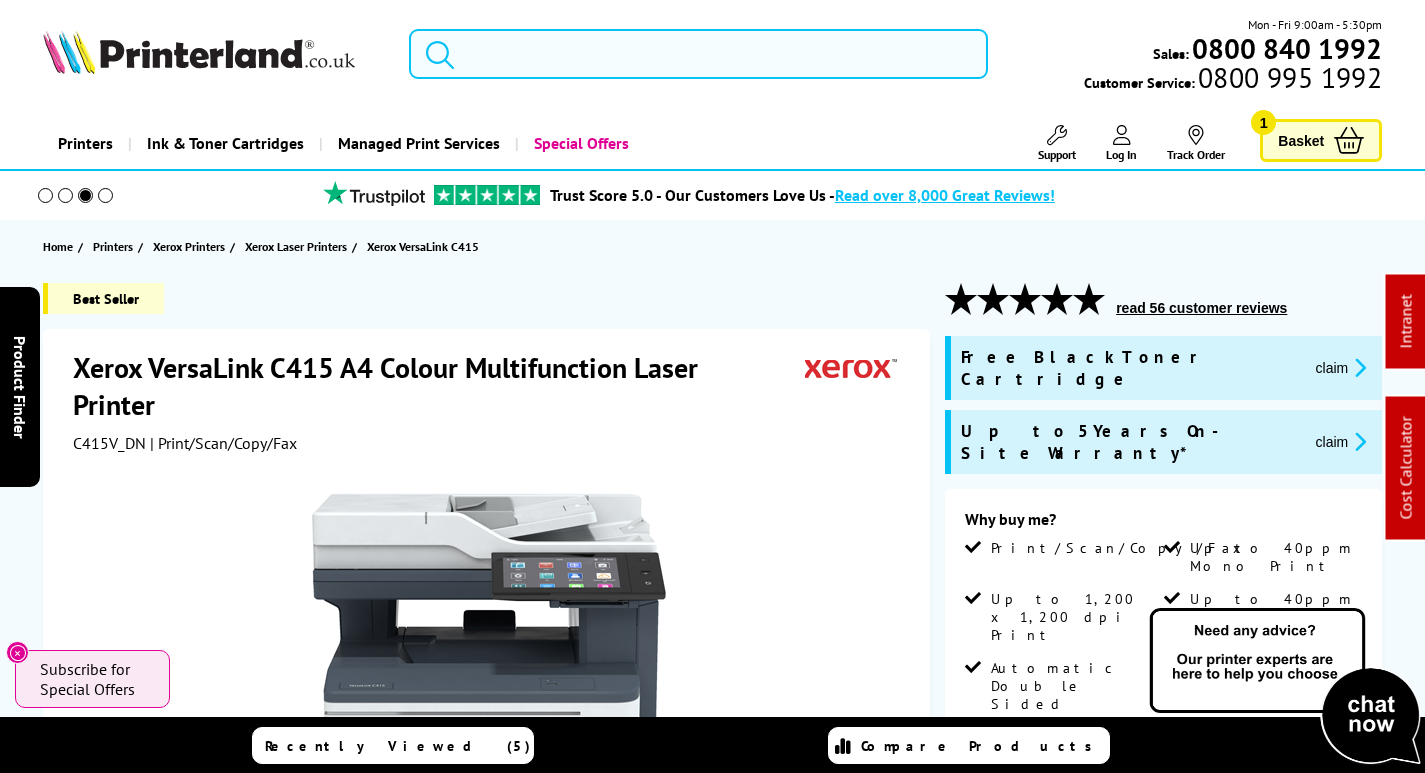 click at bounding box center (698, 54) 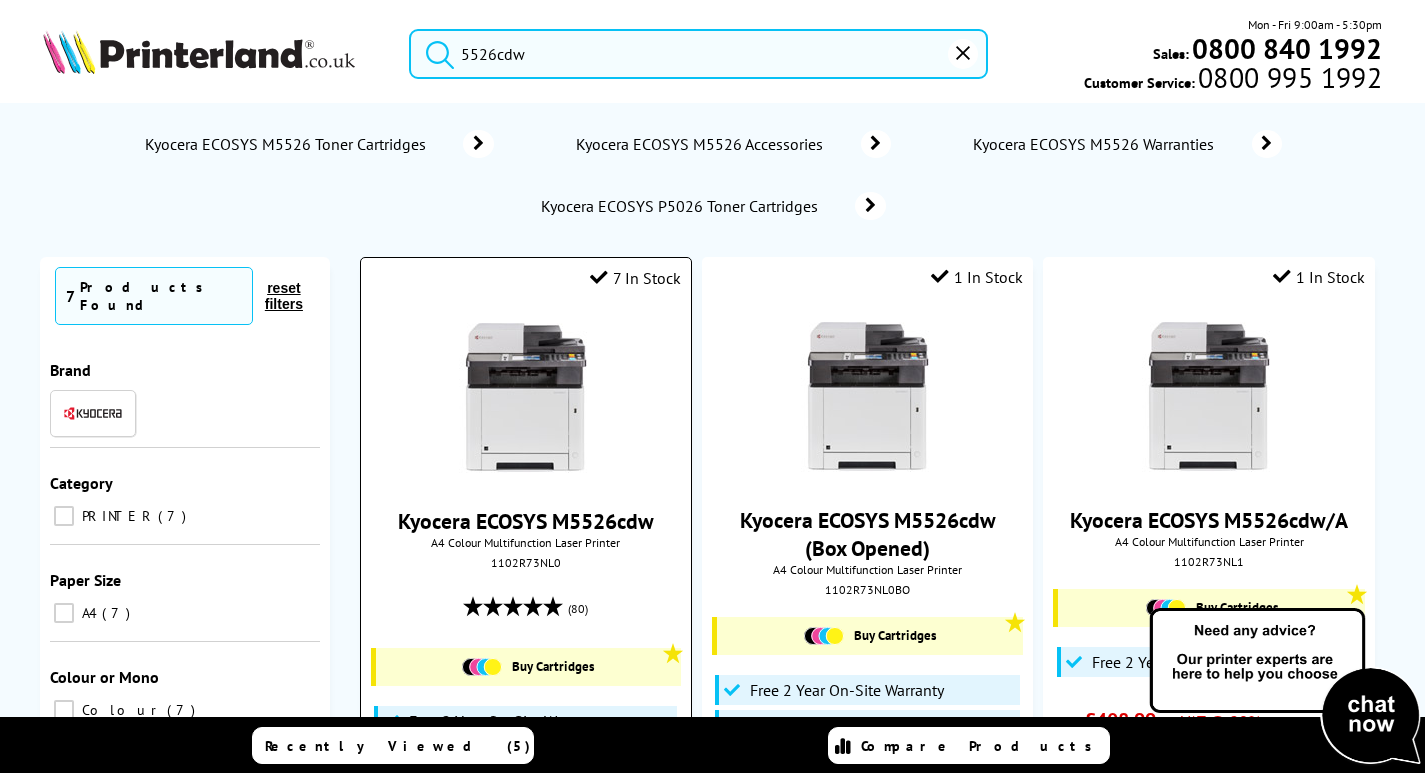 type on "5526cdw" 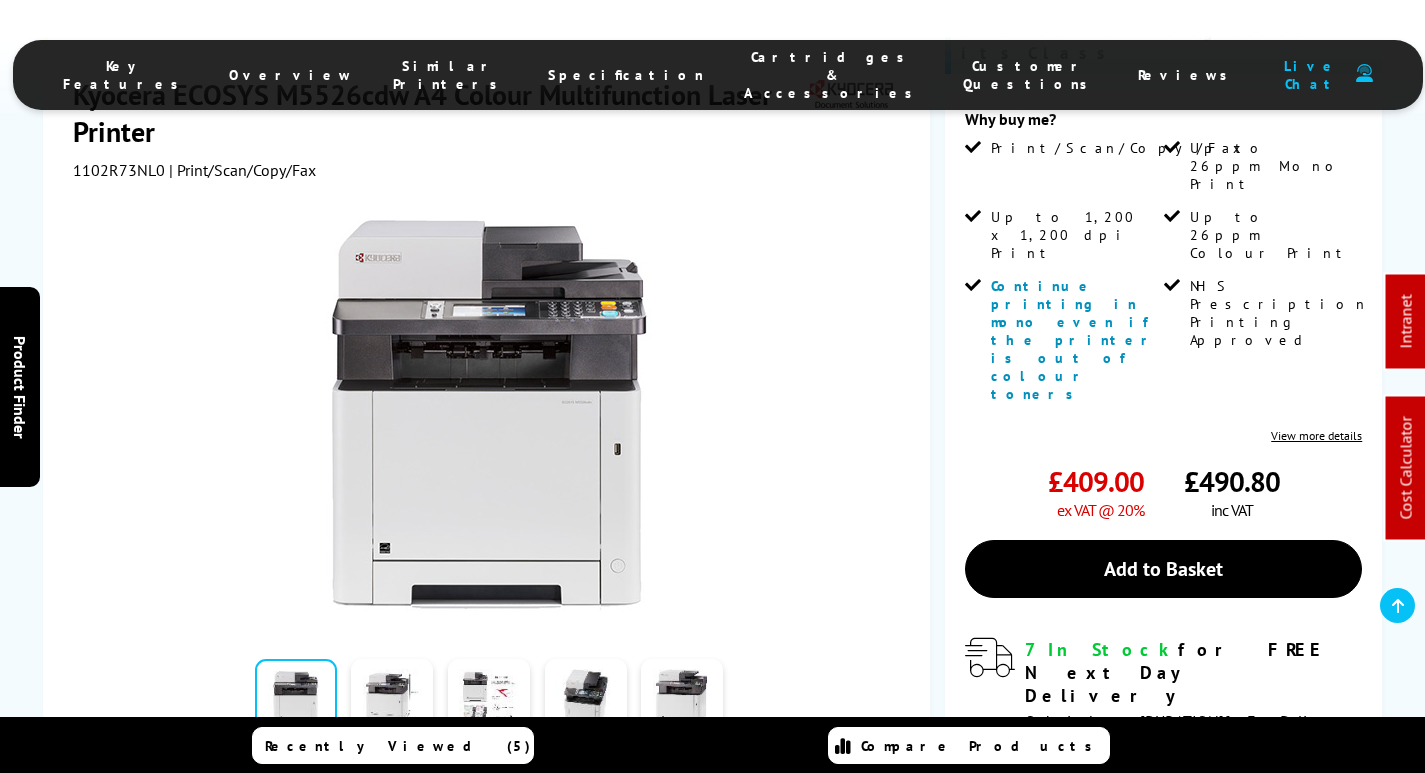 scroll, scrollTop: 400, scrollLeft: 0, axis: vertical 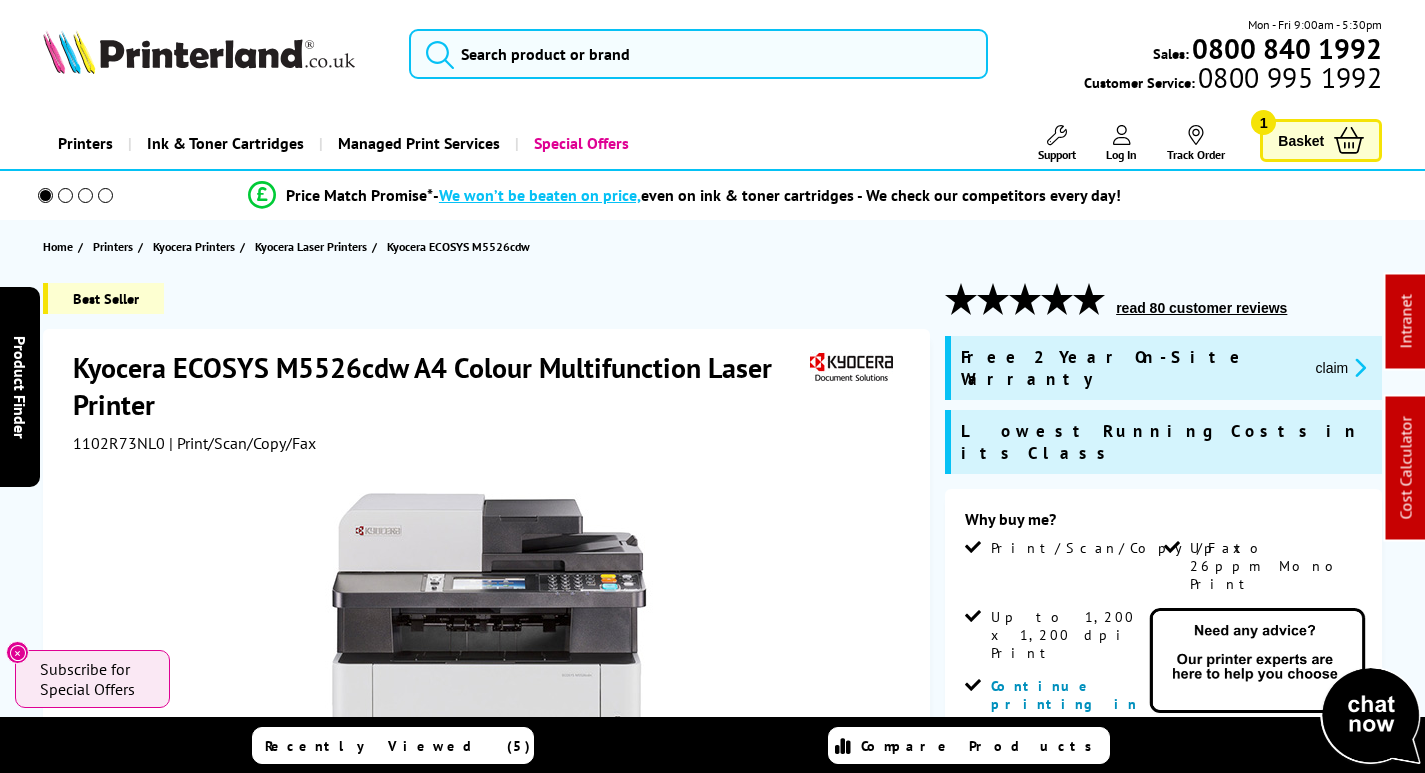 click on "1102R73NL0" at bounding box center [119, 443] 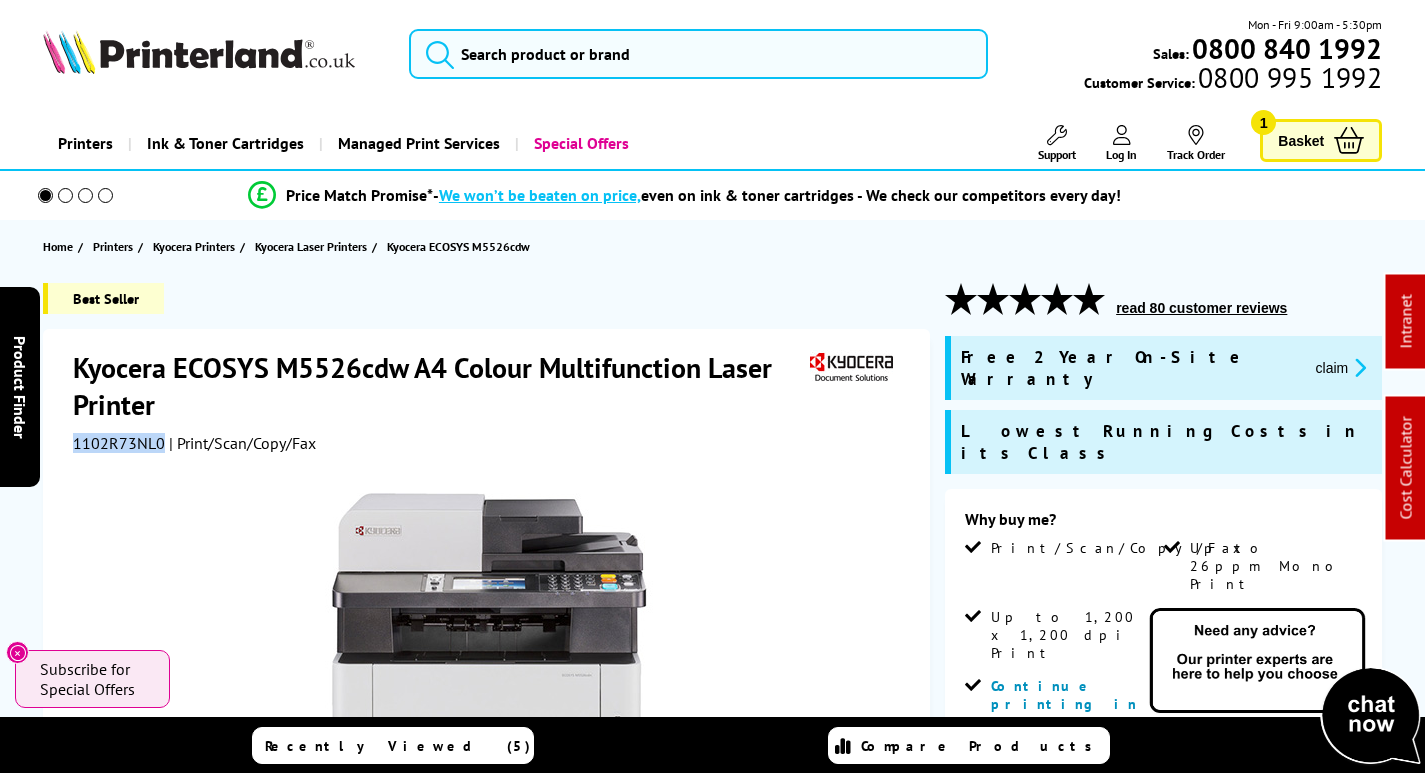 click on "1102R73NL0" at bounding box center (119, 443) 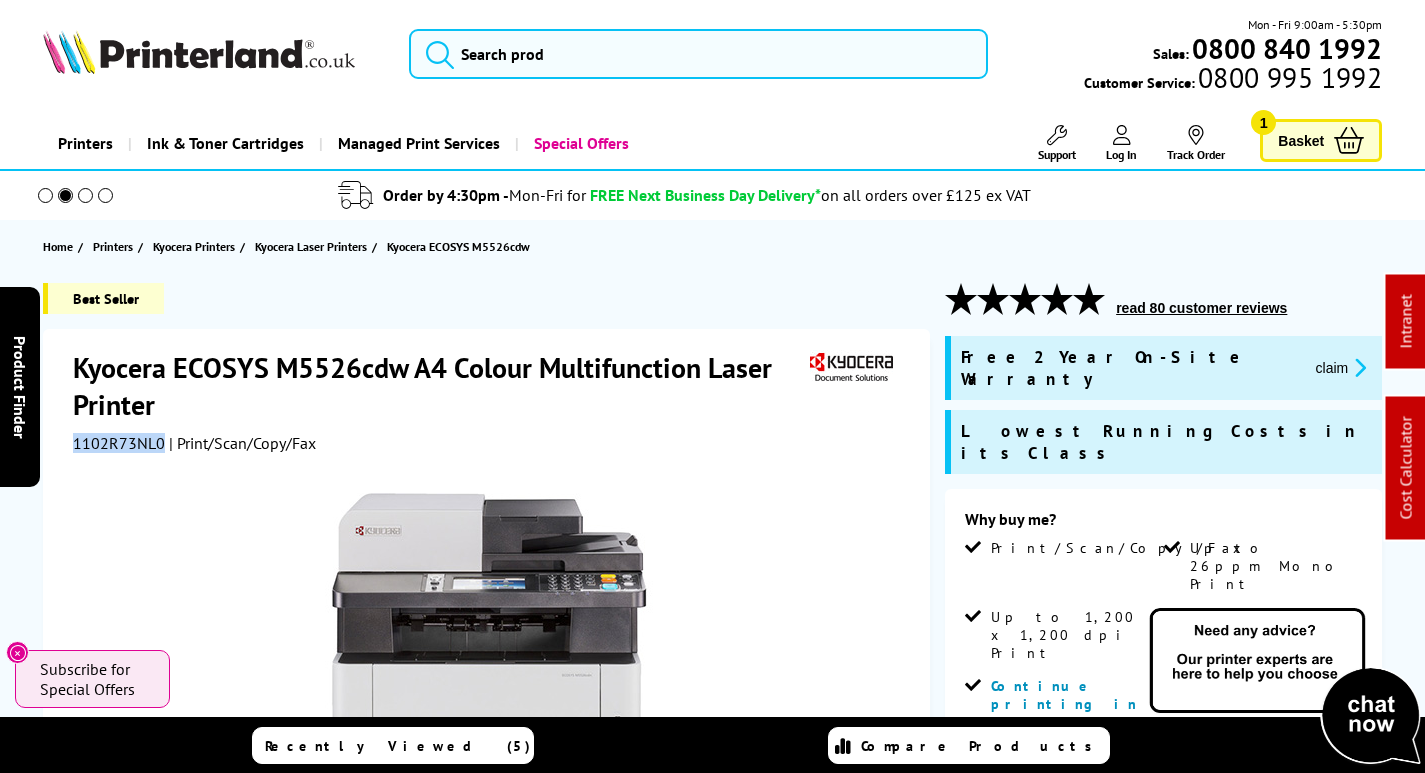copy on "1102R73NL0" 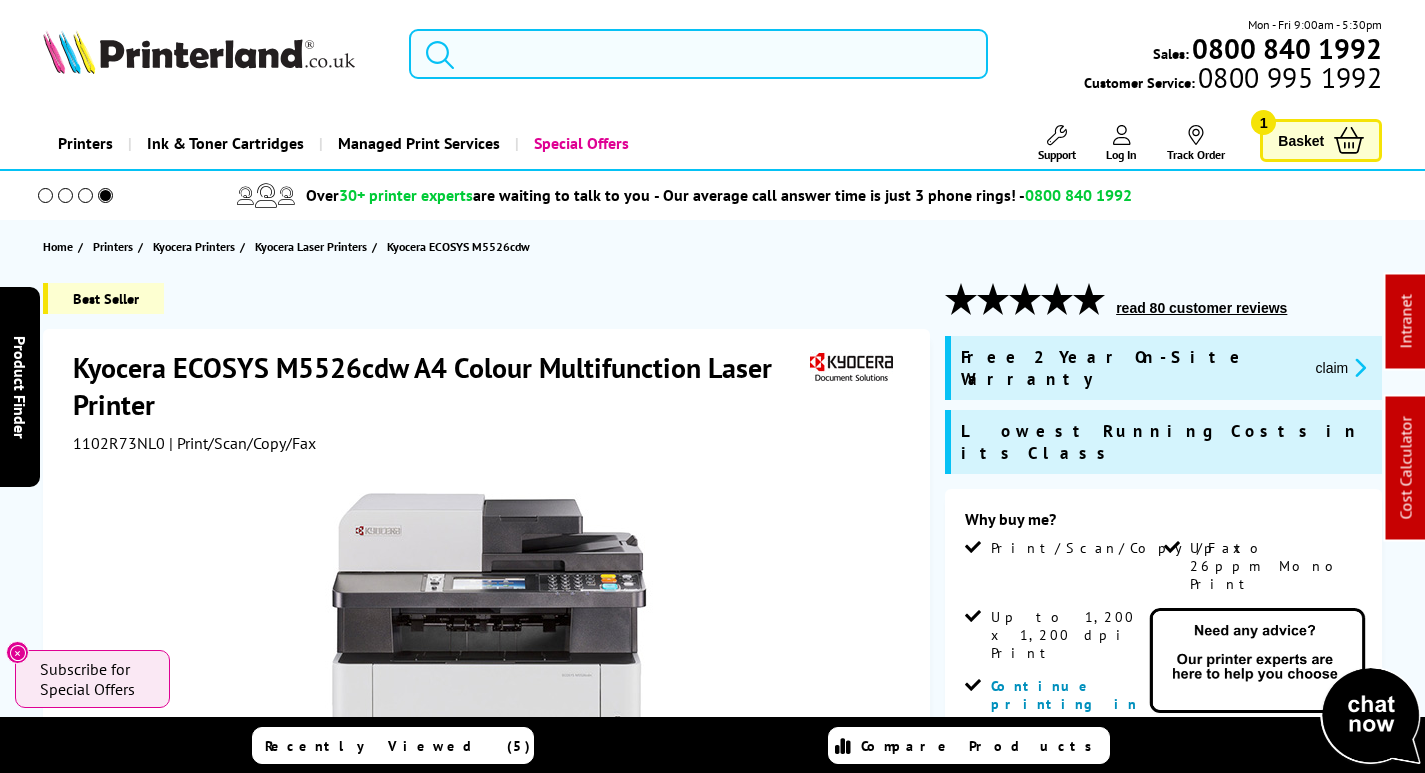 click at bounding box center [698, 54] 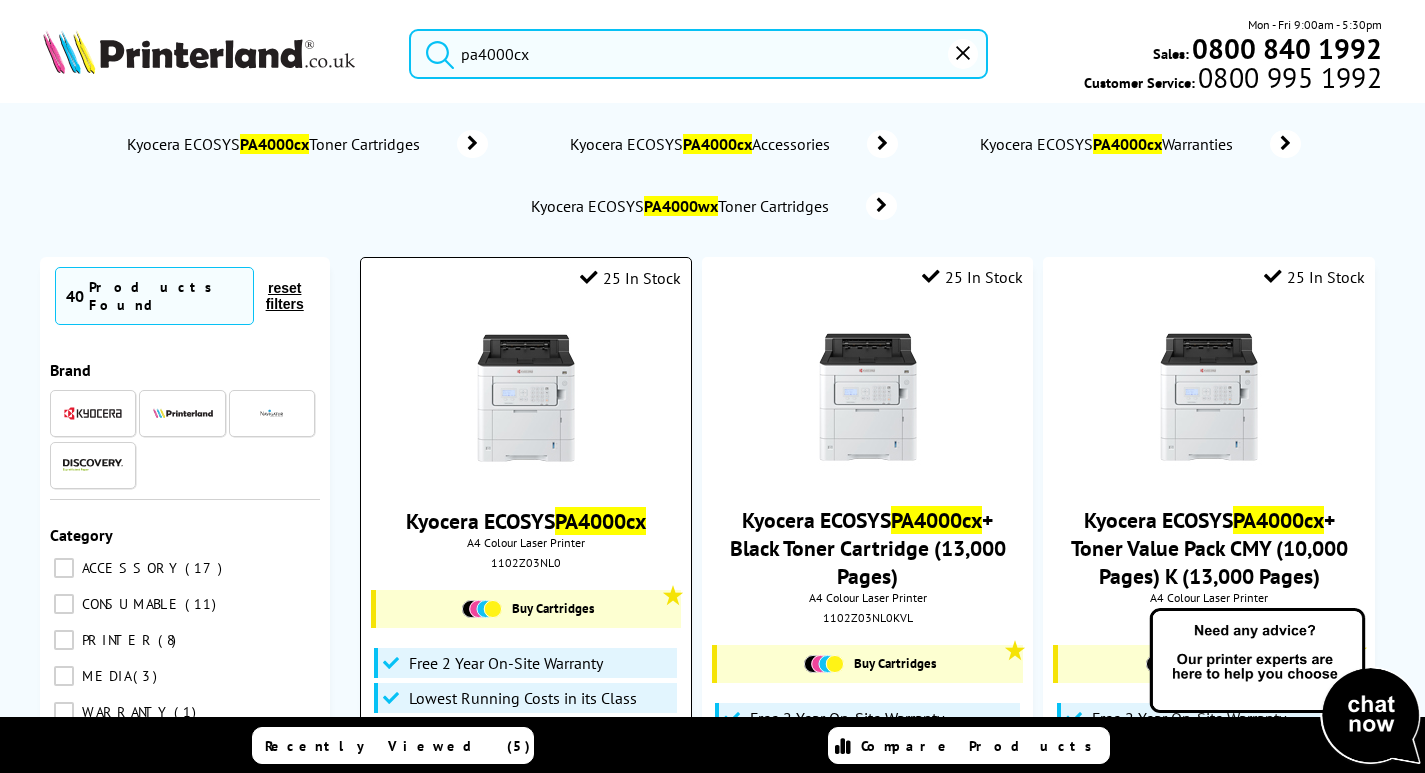 type on "pa4000cx" 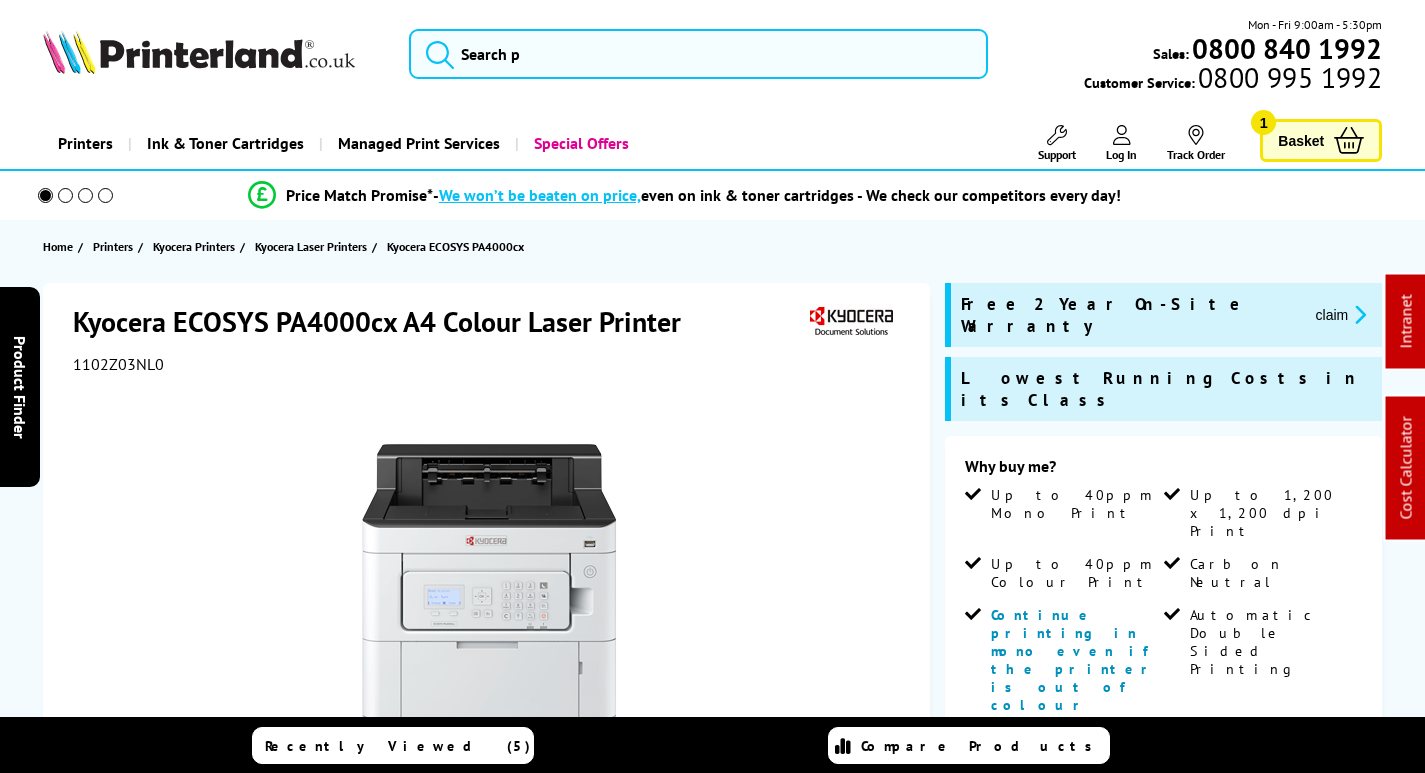 scroll, scrollTop: 0, scrollLeft: 0, axis: both 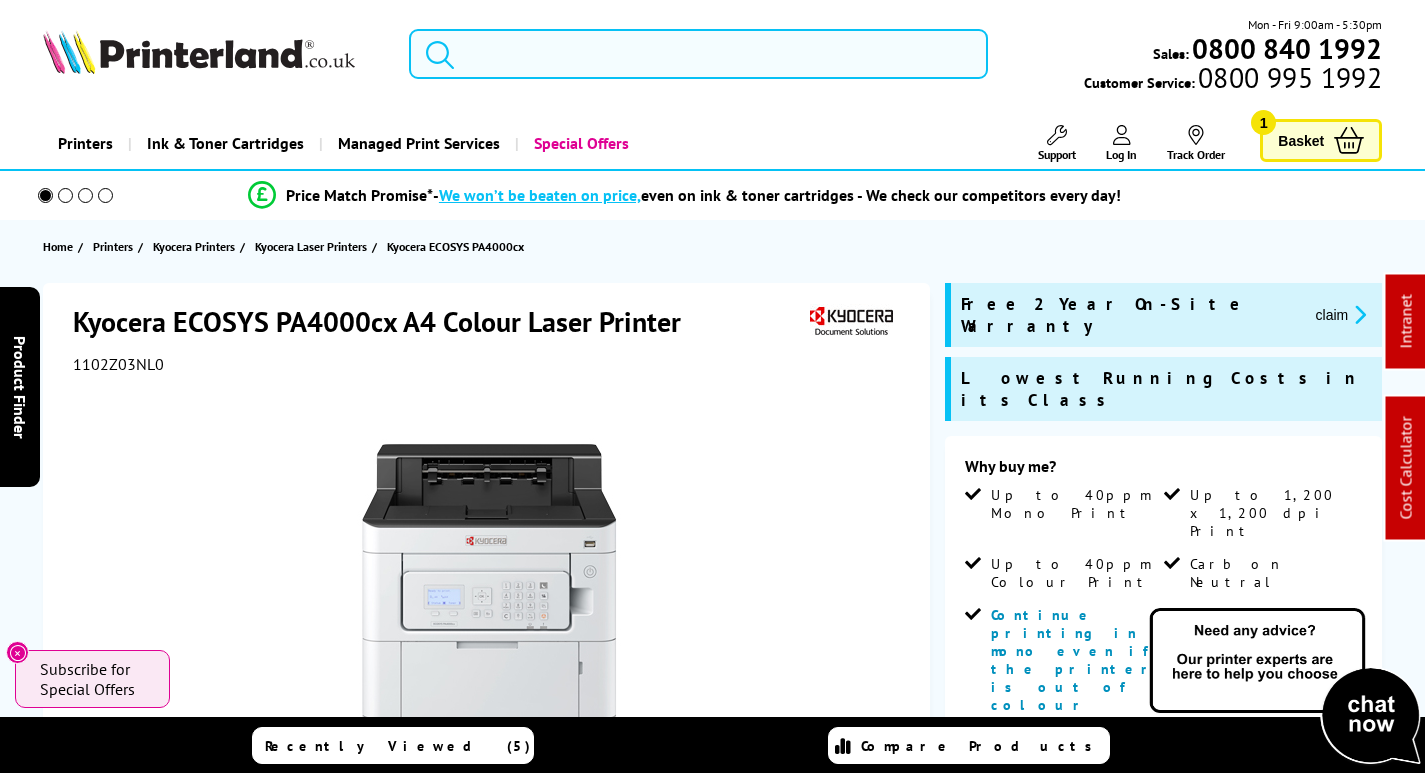 click at bounding box center (698, 54) 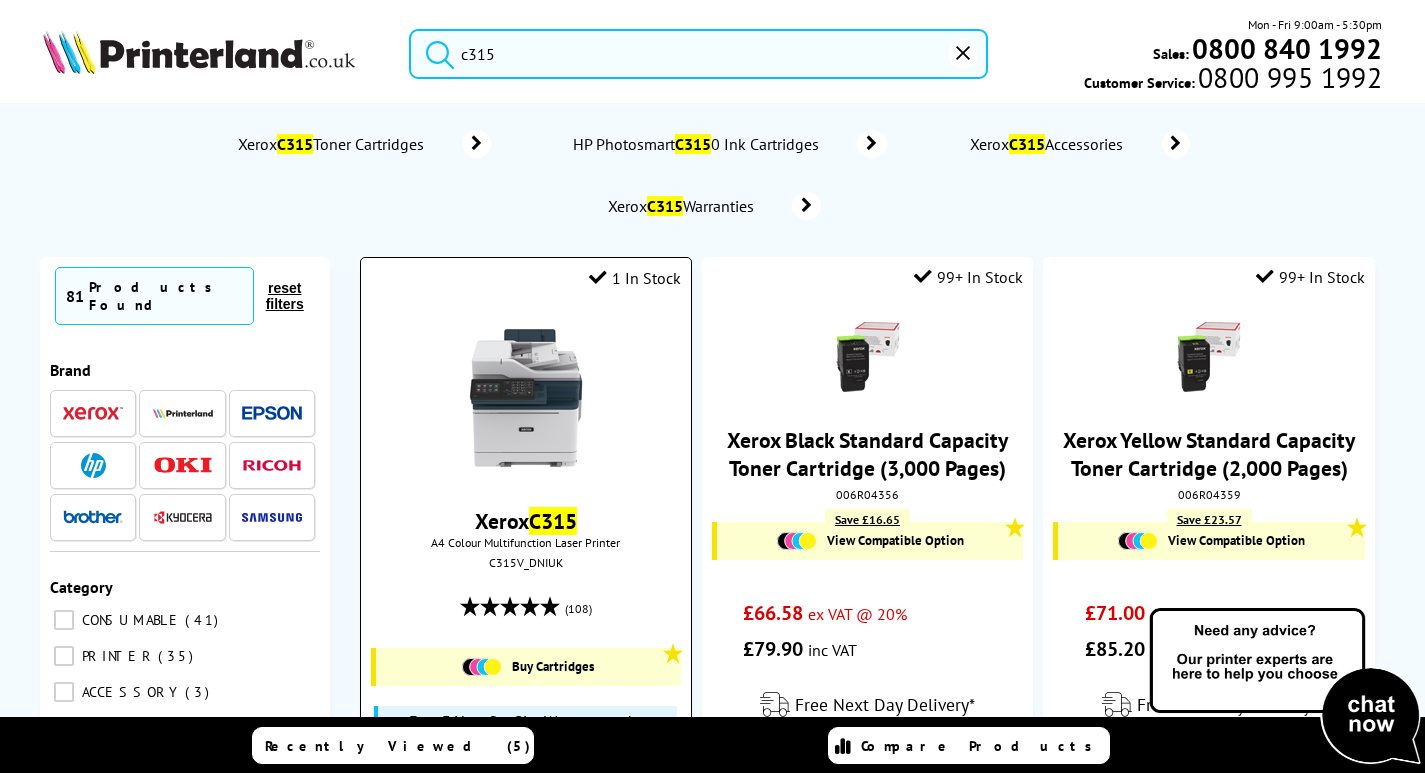 type on "c315" 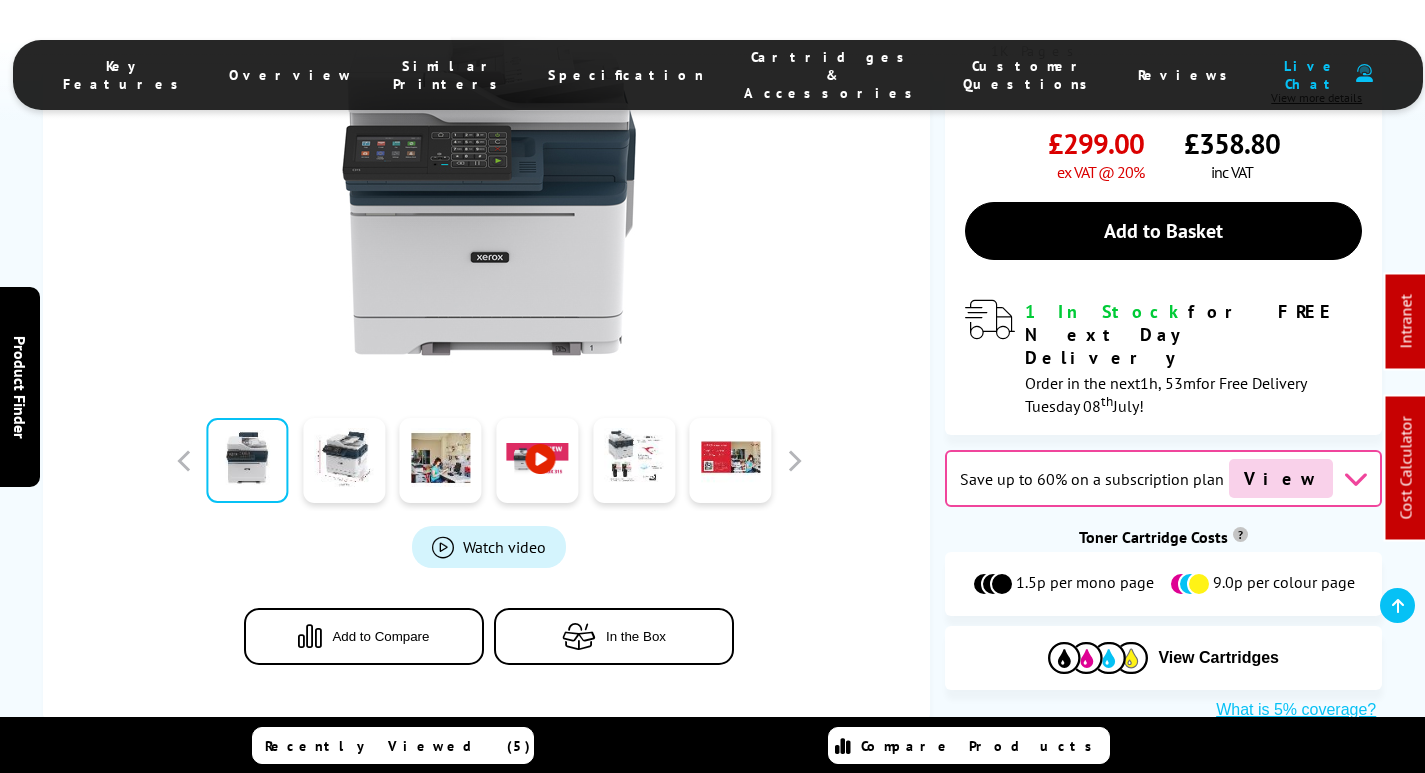 scroll, scrollTop: 800, scrollLeft: 0, axis: vertical 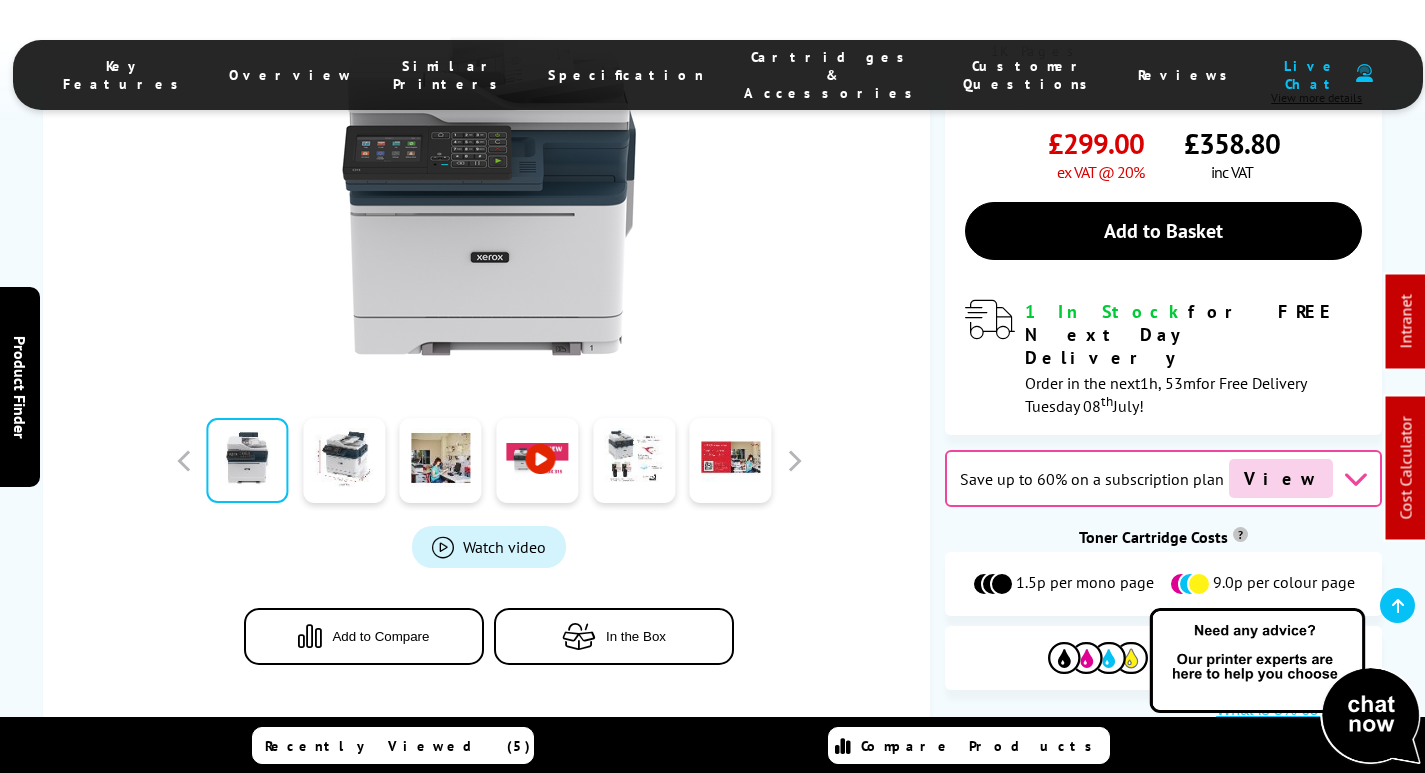 click on "Cartridges & Accessories" at bounding box center (833, 75) 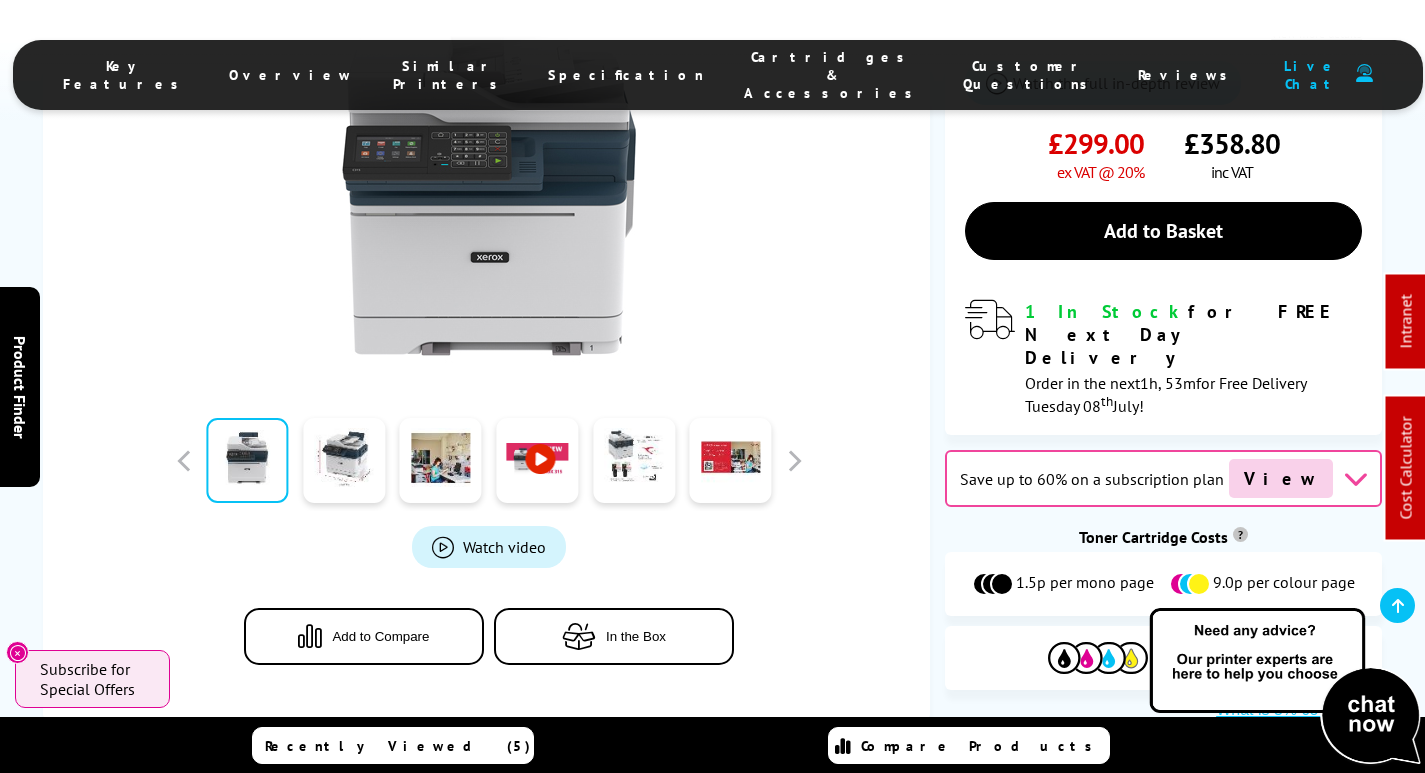click on "Cartridges & Accessories" at bounding box center [833, 75] 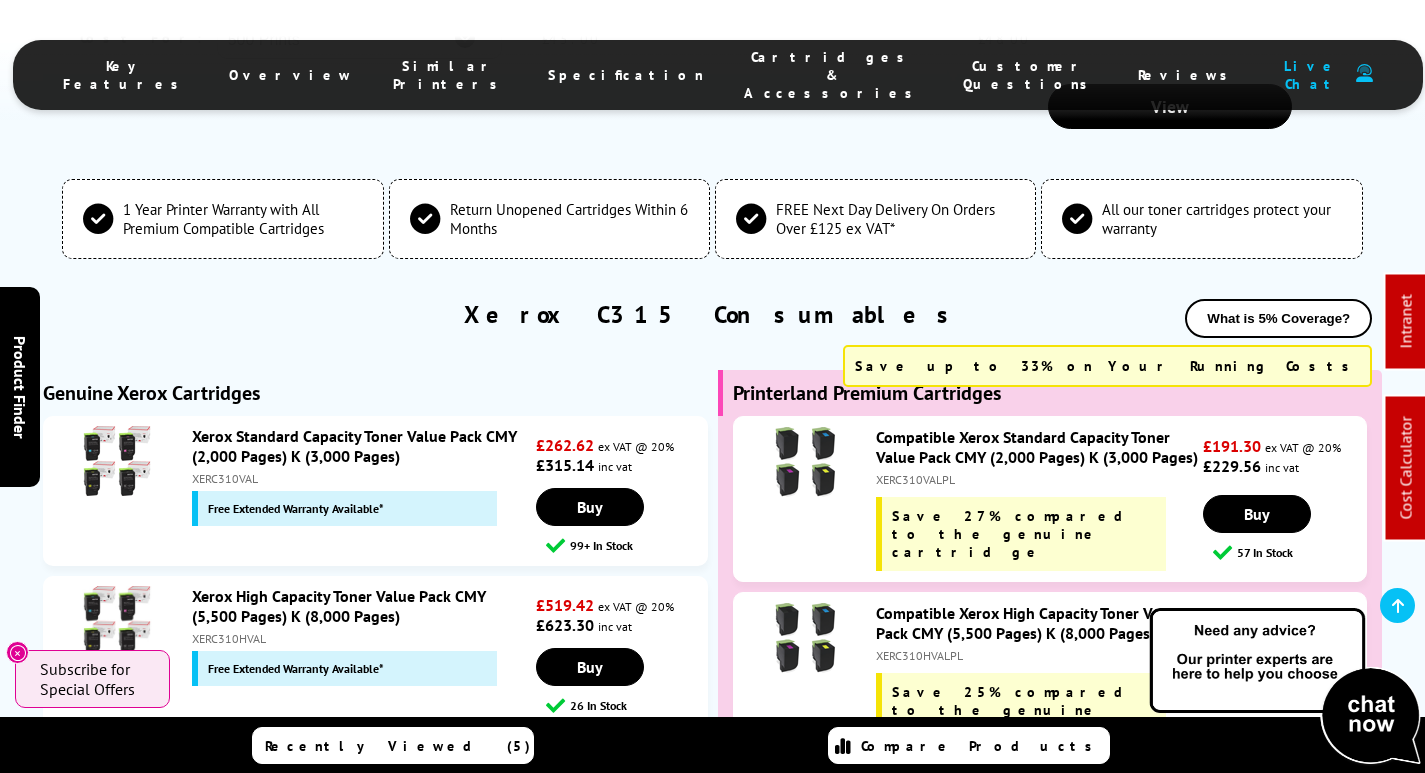 scroll, scrollTop: 7276, scrollLeft: 0, axis: vertical 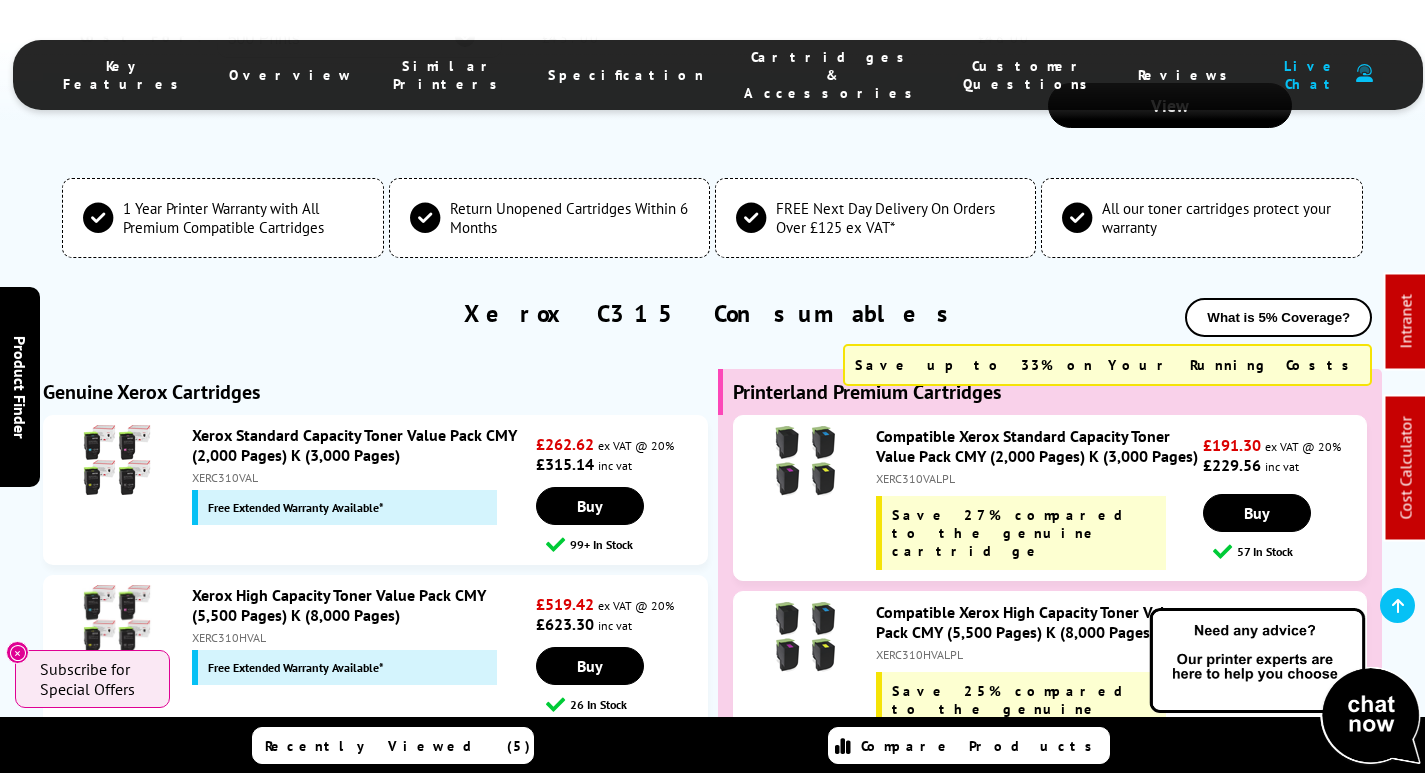 click on "XERC310HVALPL" at bounding box center (1037, 478) 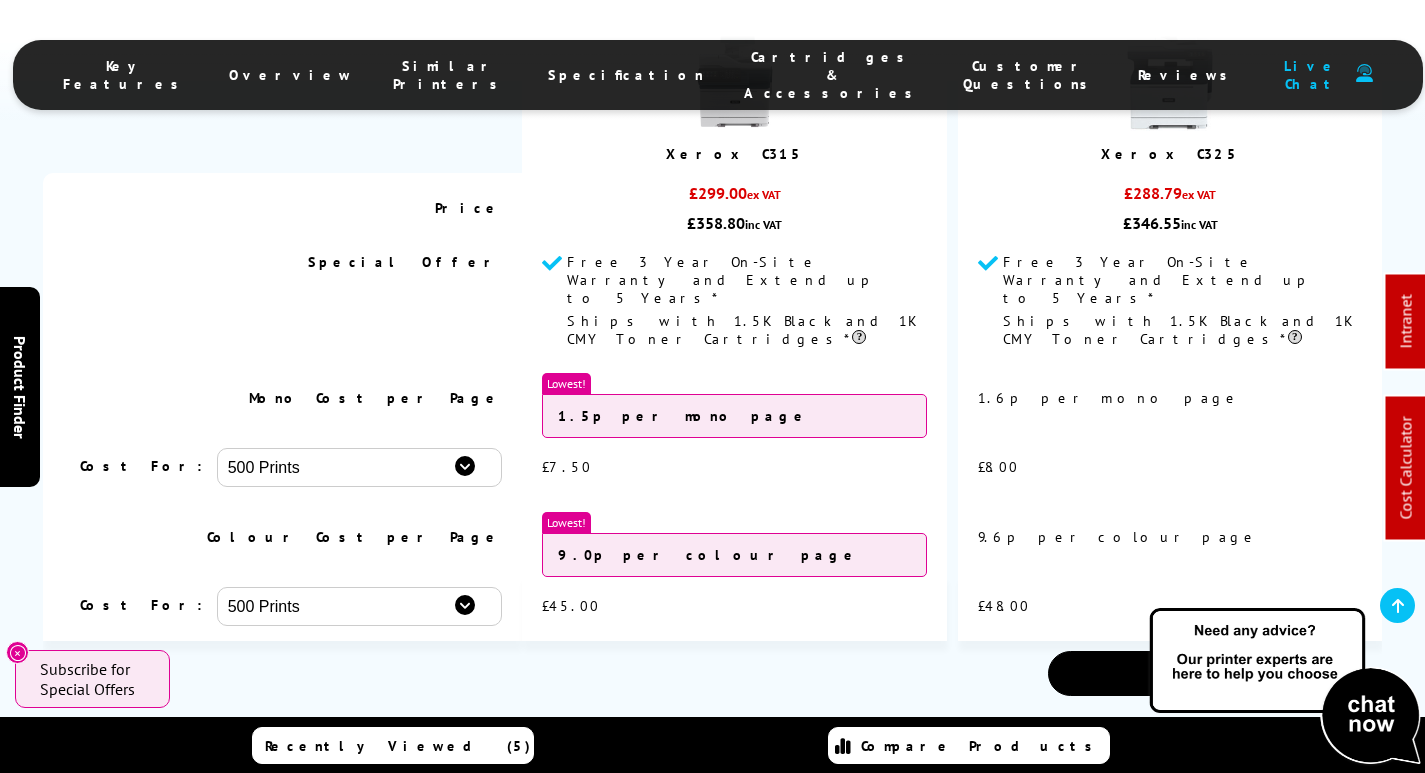 scroll, scrollTop: 6576, scrollLeft: 0, axis: vertical 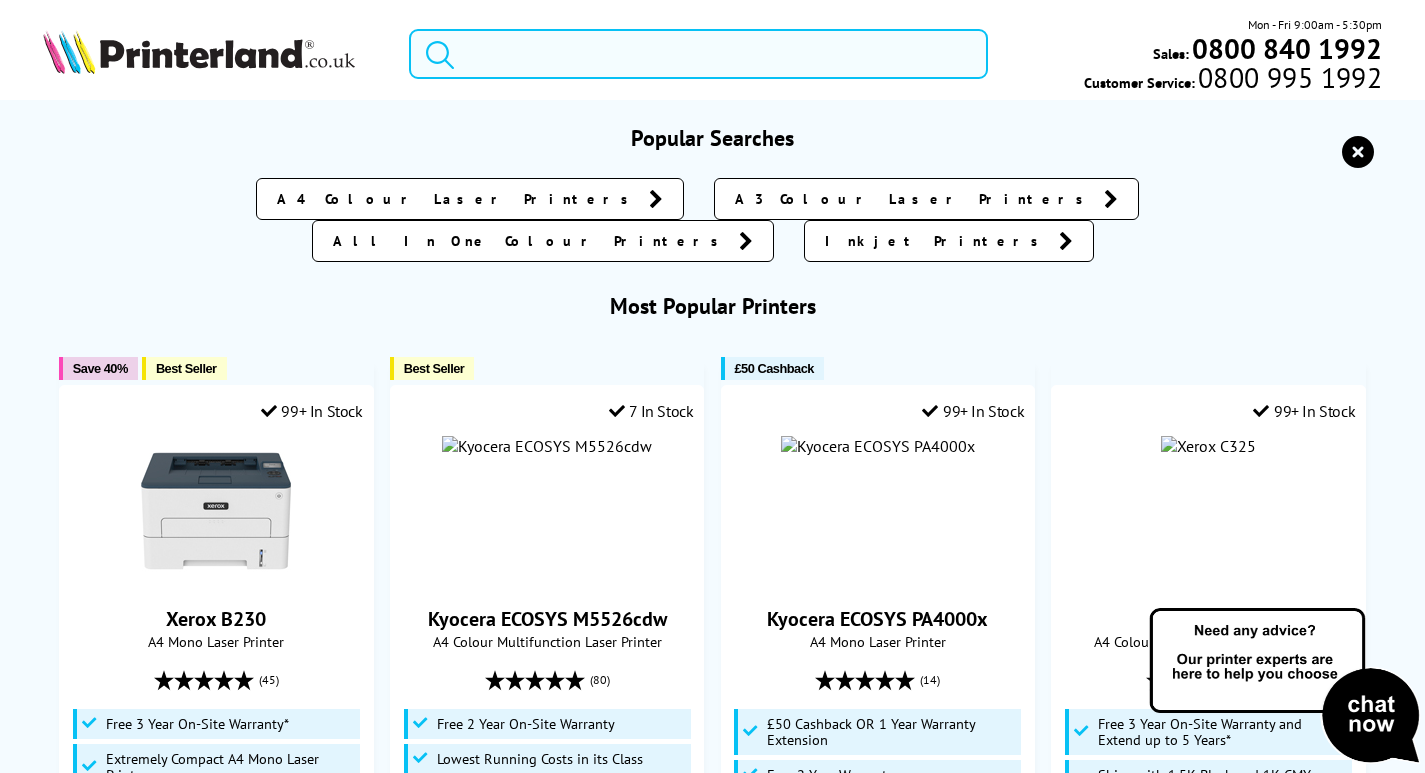 click at bounding box center [698, 54] 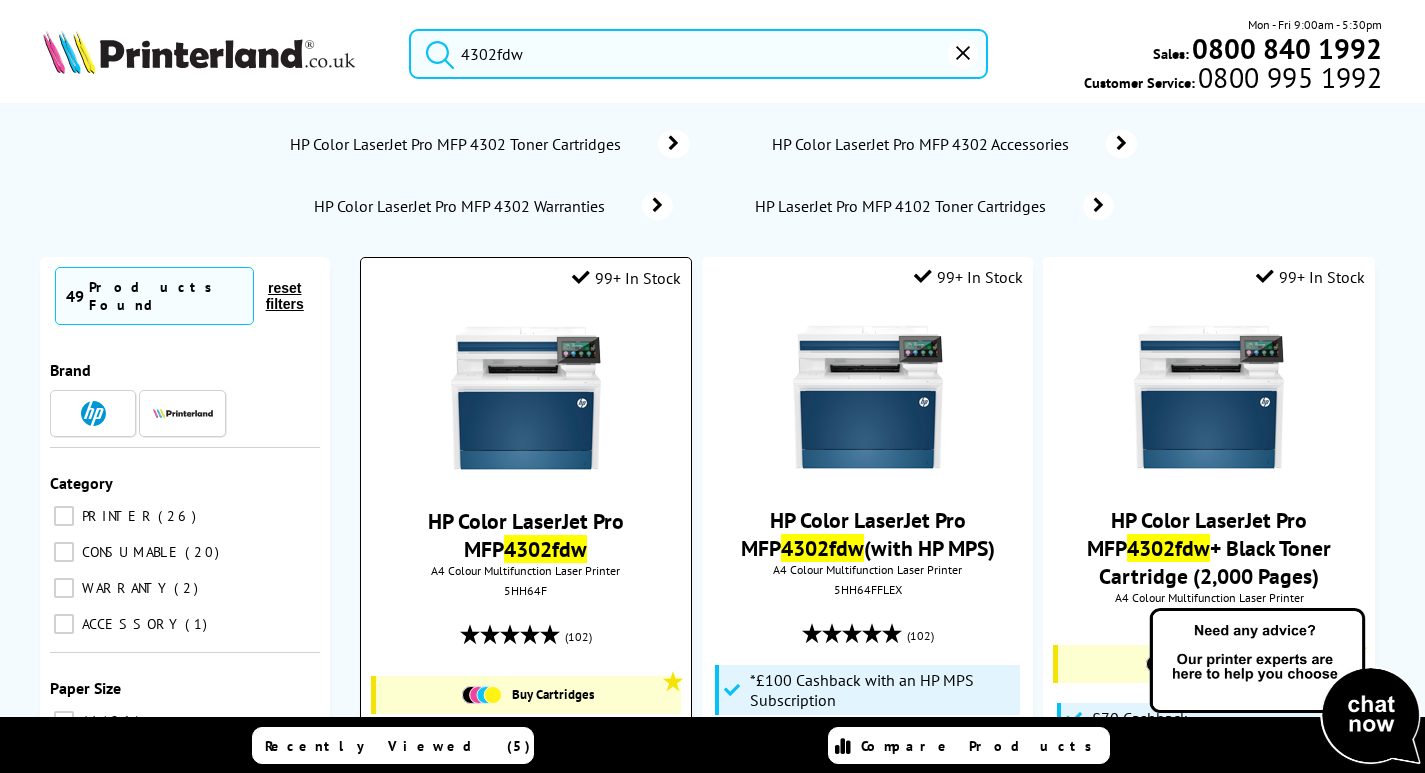 type on "4302fdw" 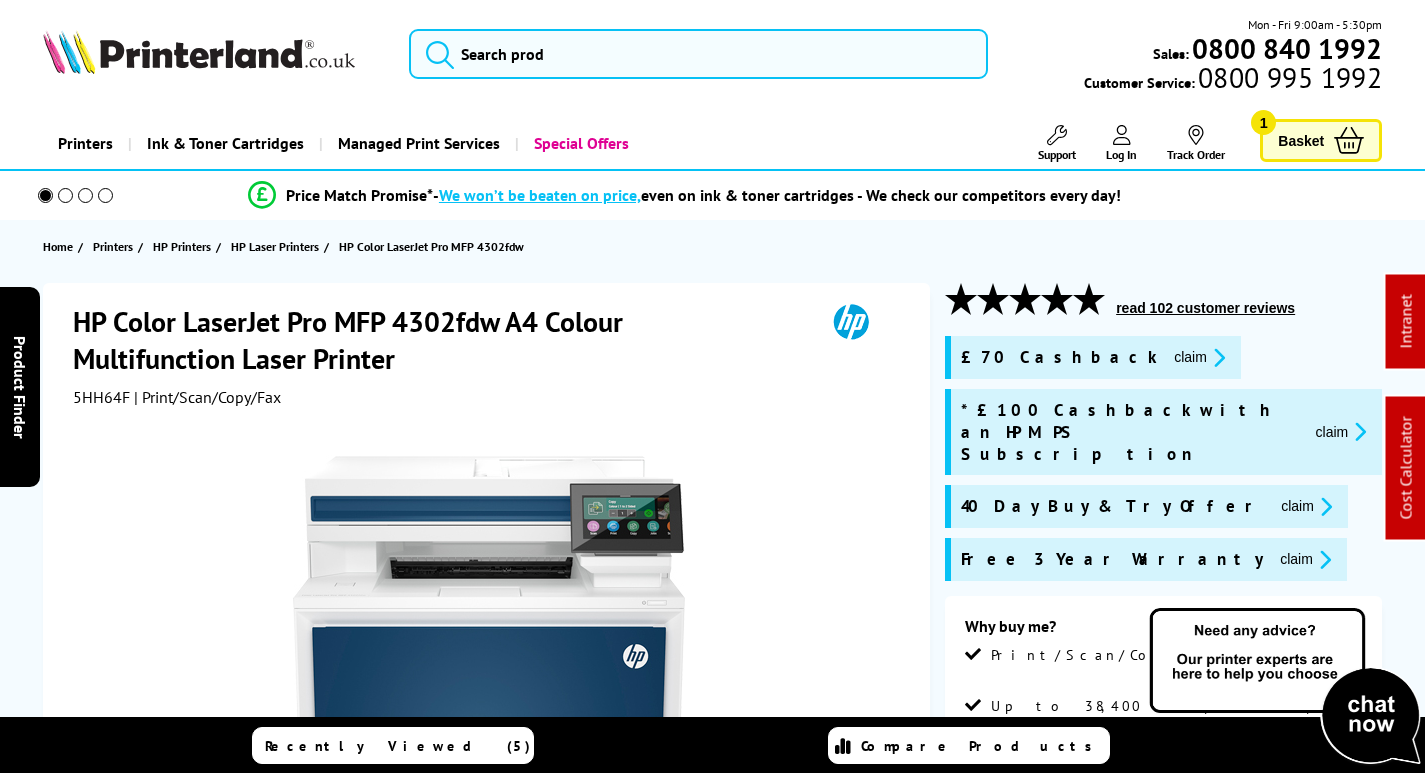 scroll, scrollTop: 0, scrollLeft: 0, axis: both 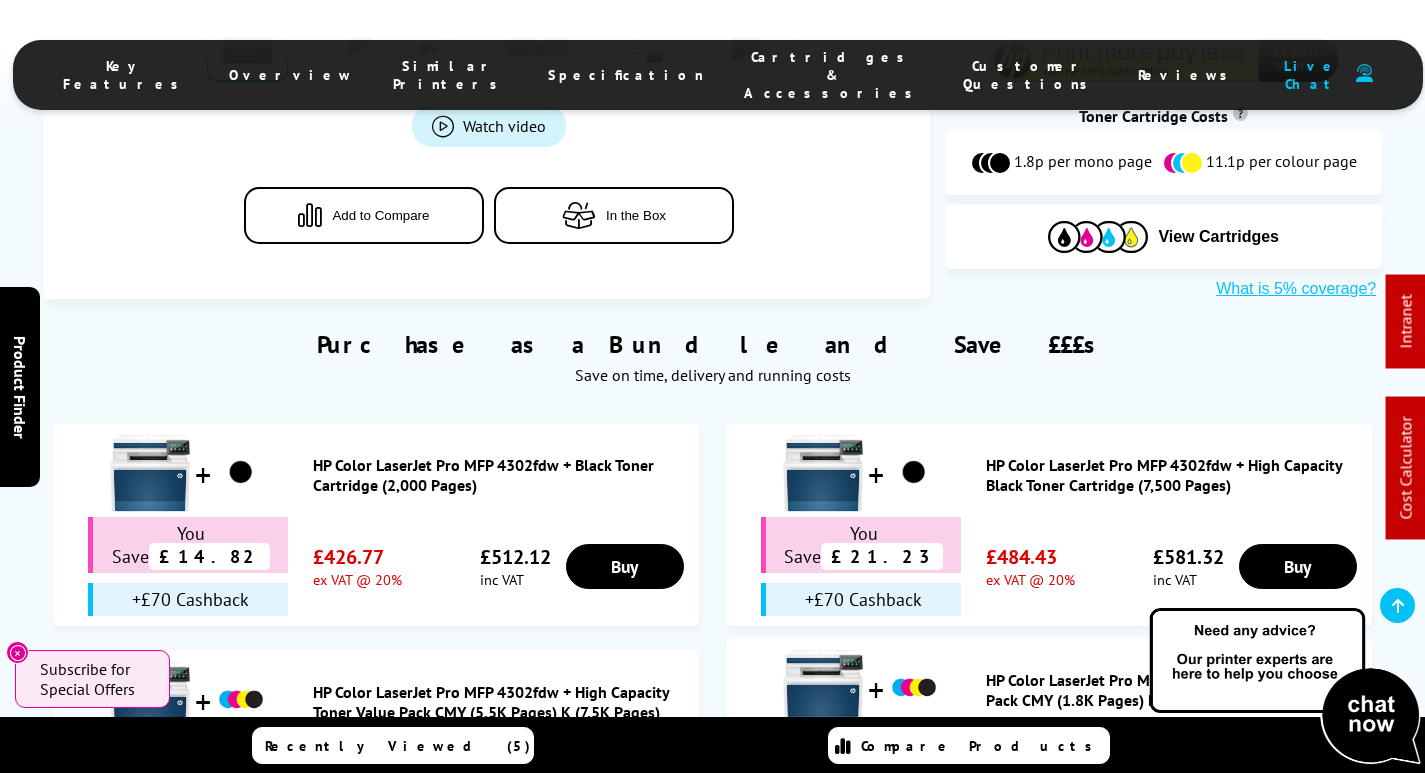 click on "Cartridges & Accessories" at bounding box center (833, 75) 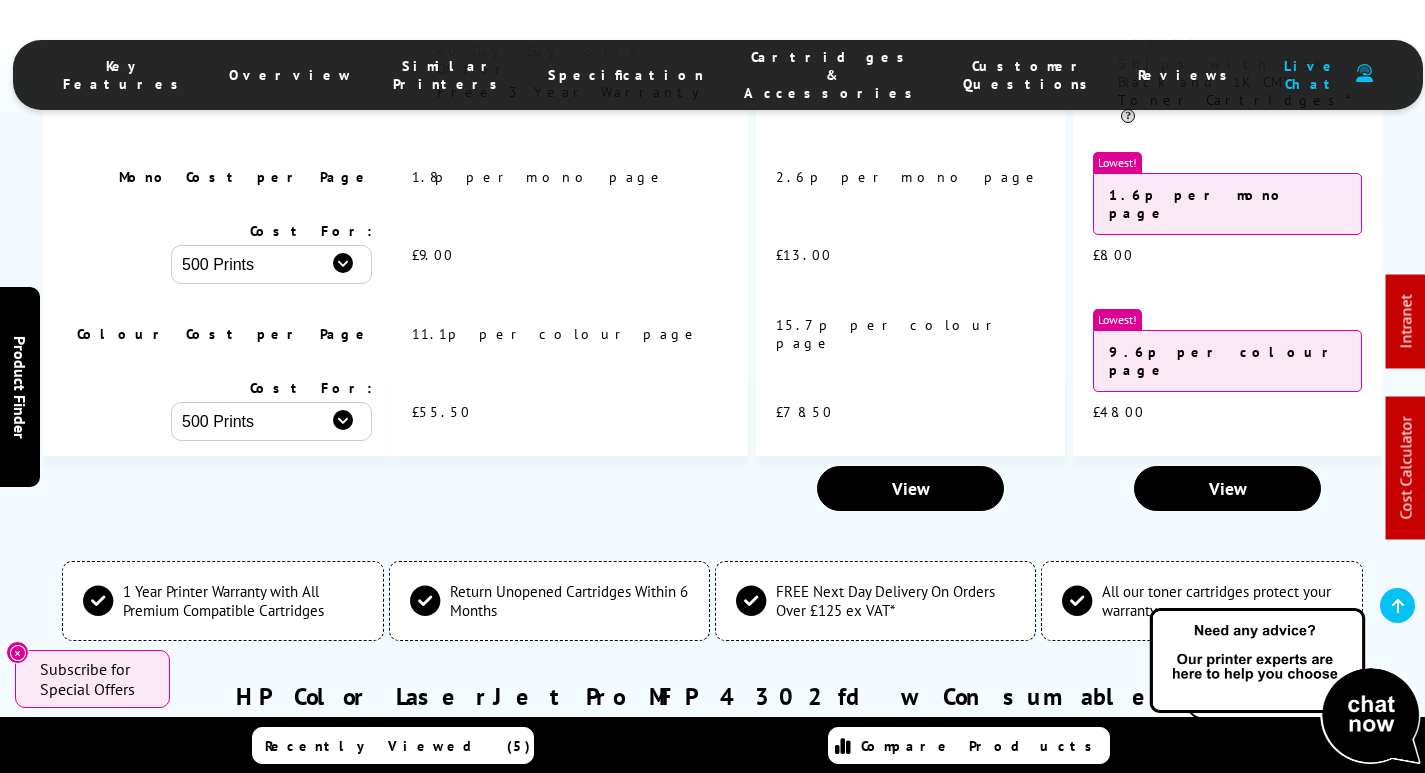 scroll, scrollTop: 7878, scrollLeft: 0, axis: vertical 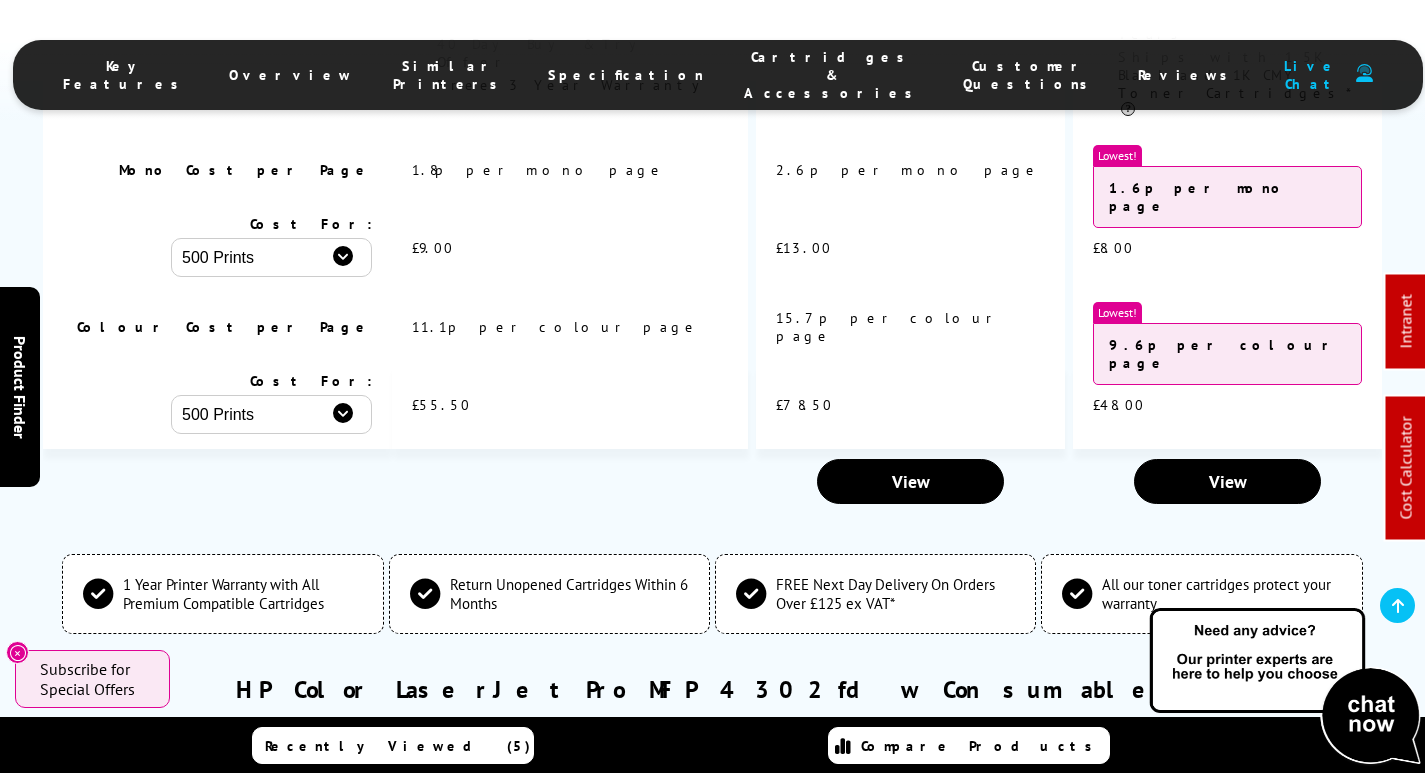 click on "HP 220A Toner Cartridge Value Pack CMY (1,800 Pages) K (2,000 Pages)" at bounding box center (358, 821) 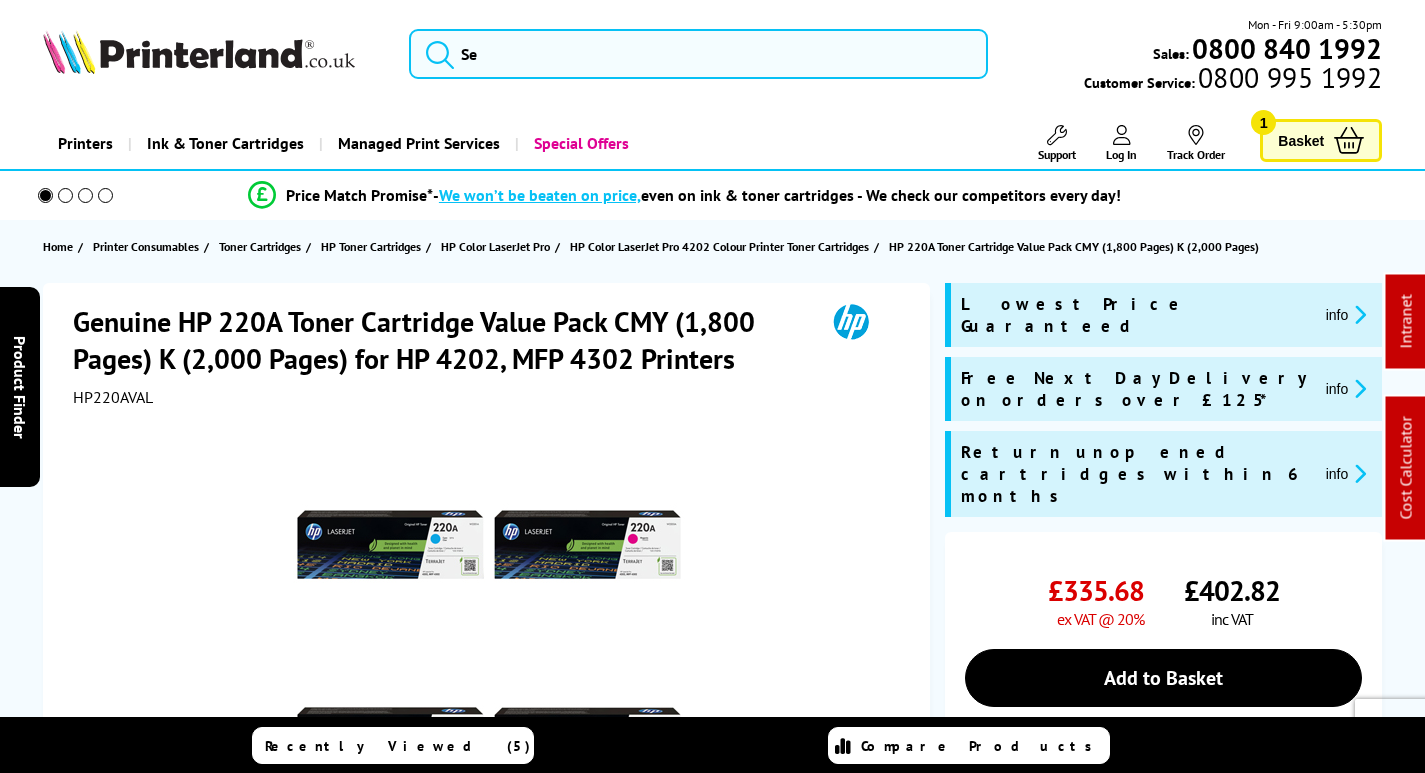 scroll, scrollTop: 0, scrollLeft: 0, axis: both 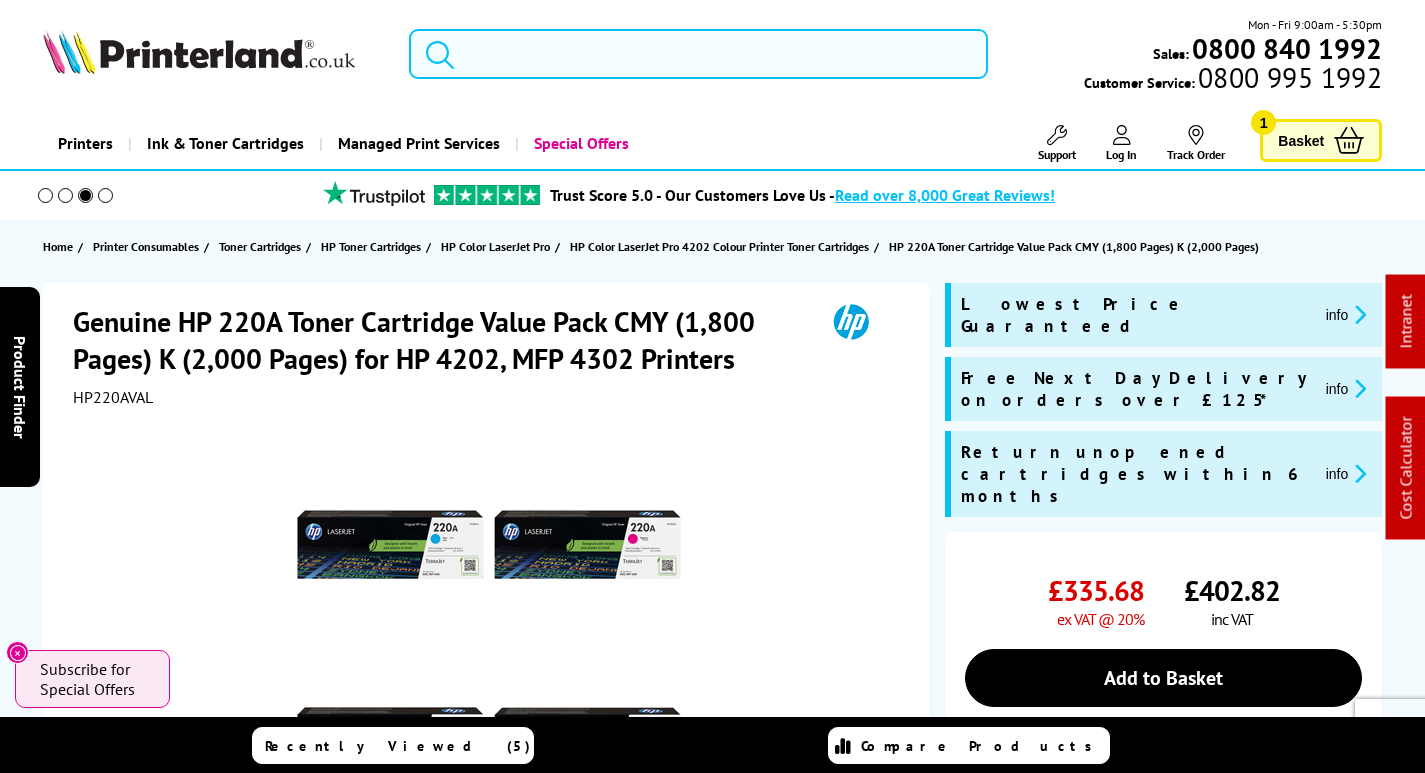 click at bounding box center [698, 54] 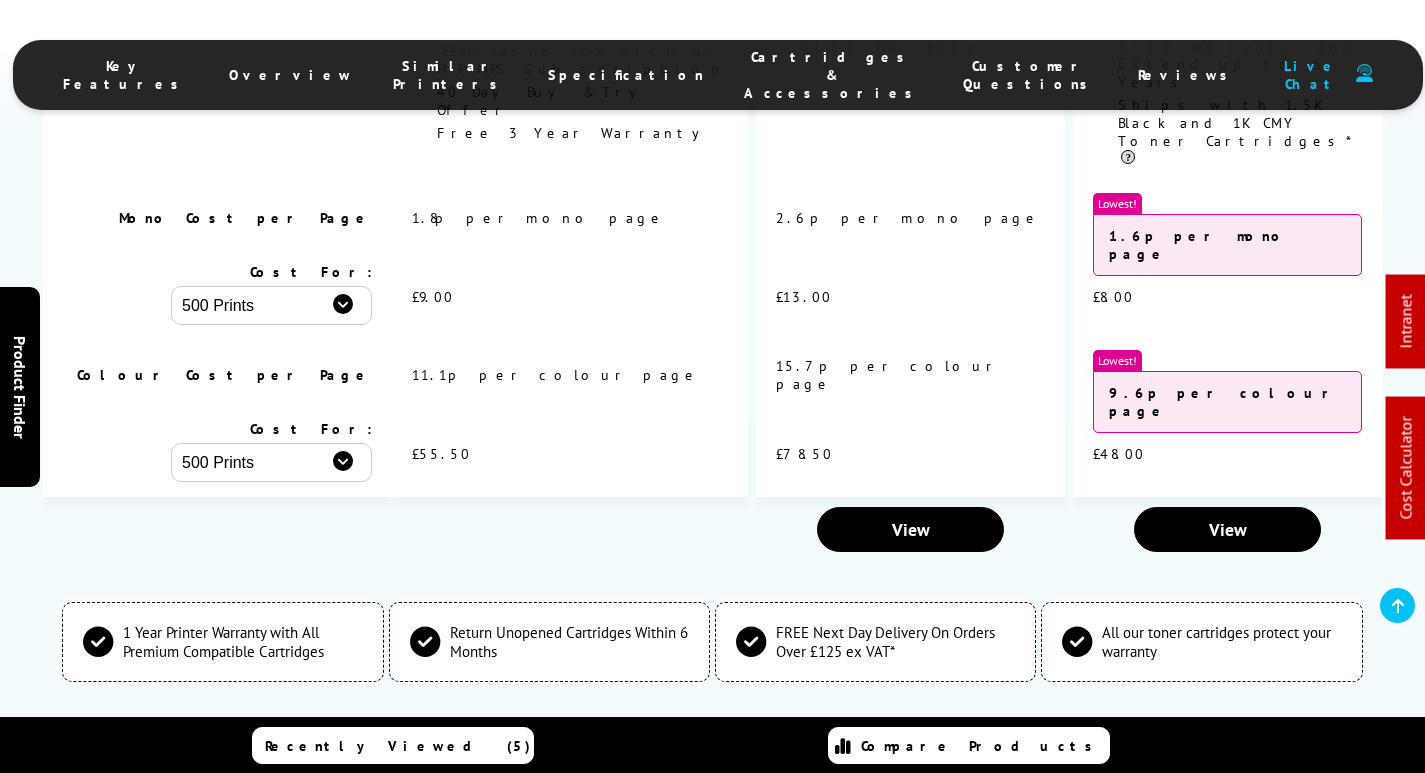 scroll, scrollTop: 7878, scrollLeft: 0, axis: vertical 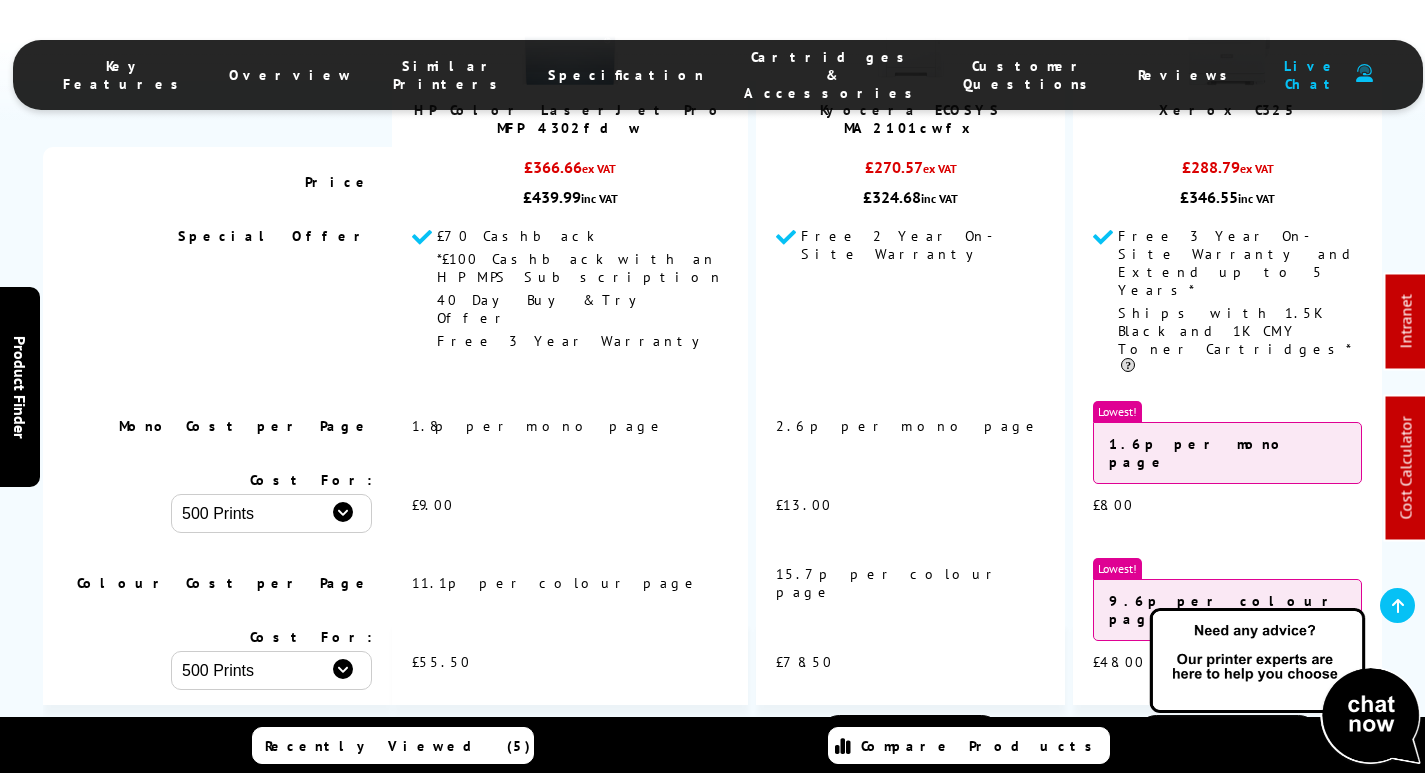 click on "Cartridges & Accessories" at bounding box center [833, 75] 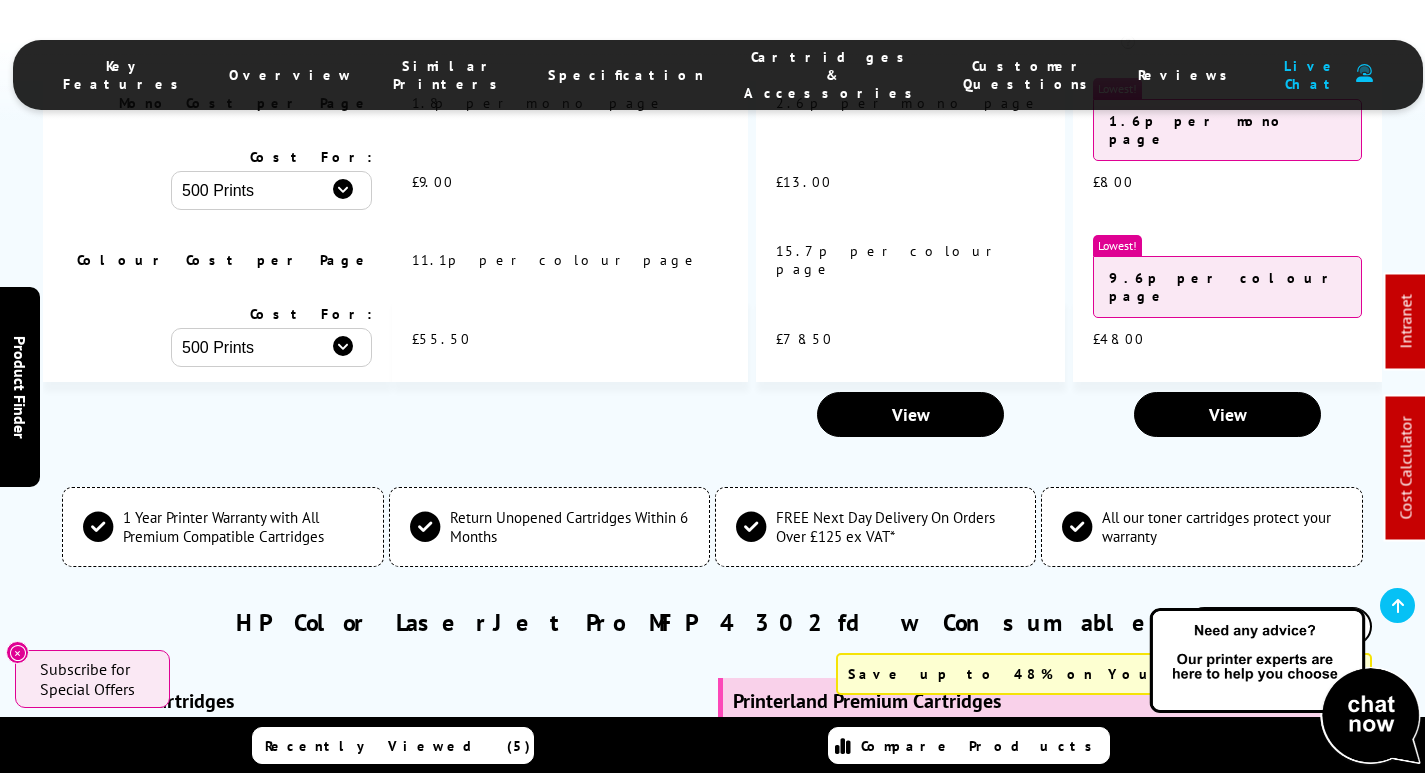 scroll, scrollTop: 8243, scrollLeft: 0, axis: vertical 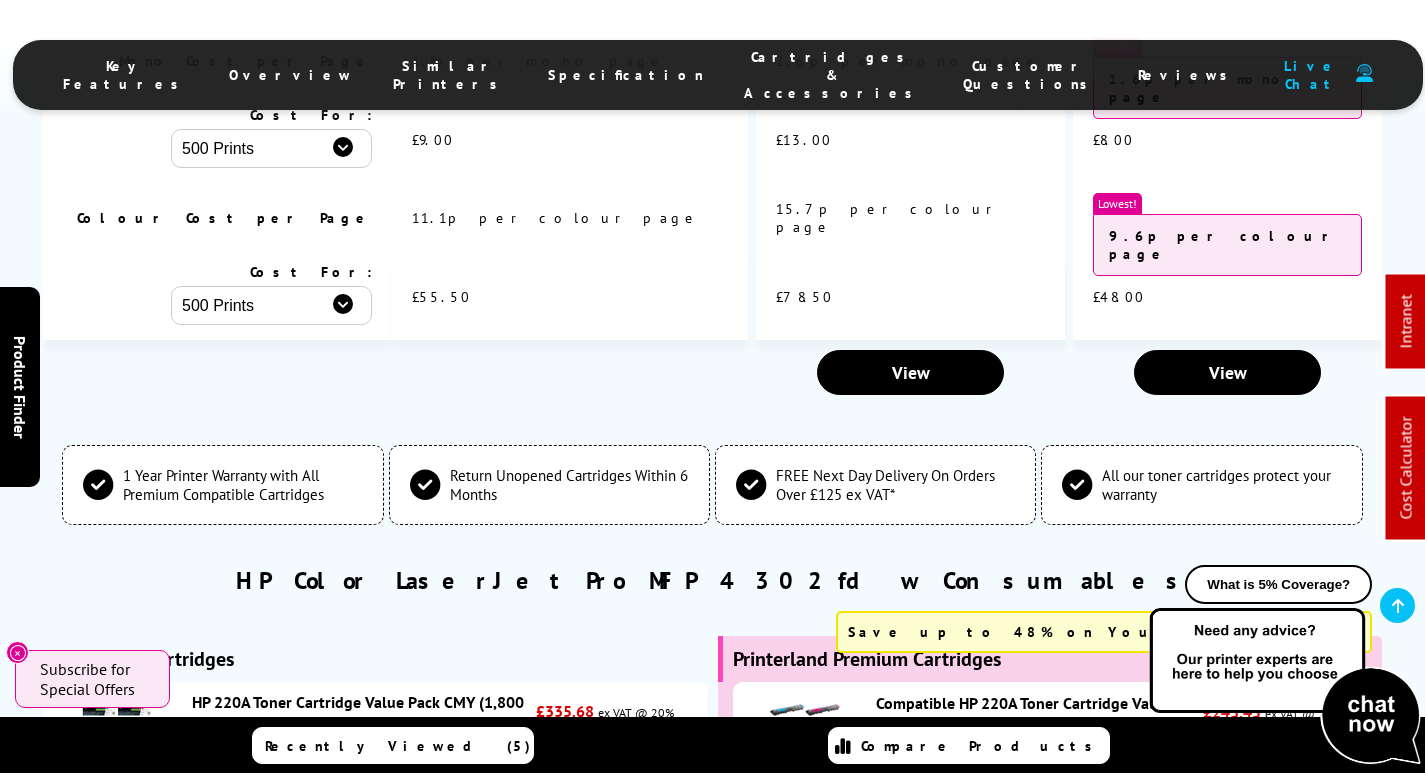 click on "HP 220X High Capacity Toner Cartridge Value Pack CMY (5,500 Pages) K (7,500 Pages)" at bounding box center (347, 873) 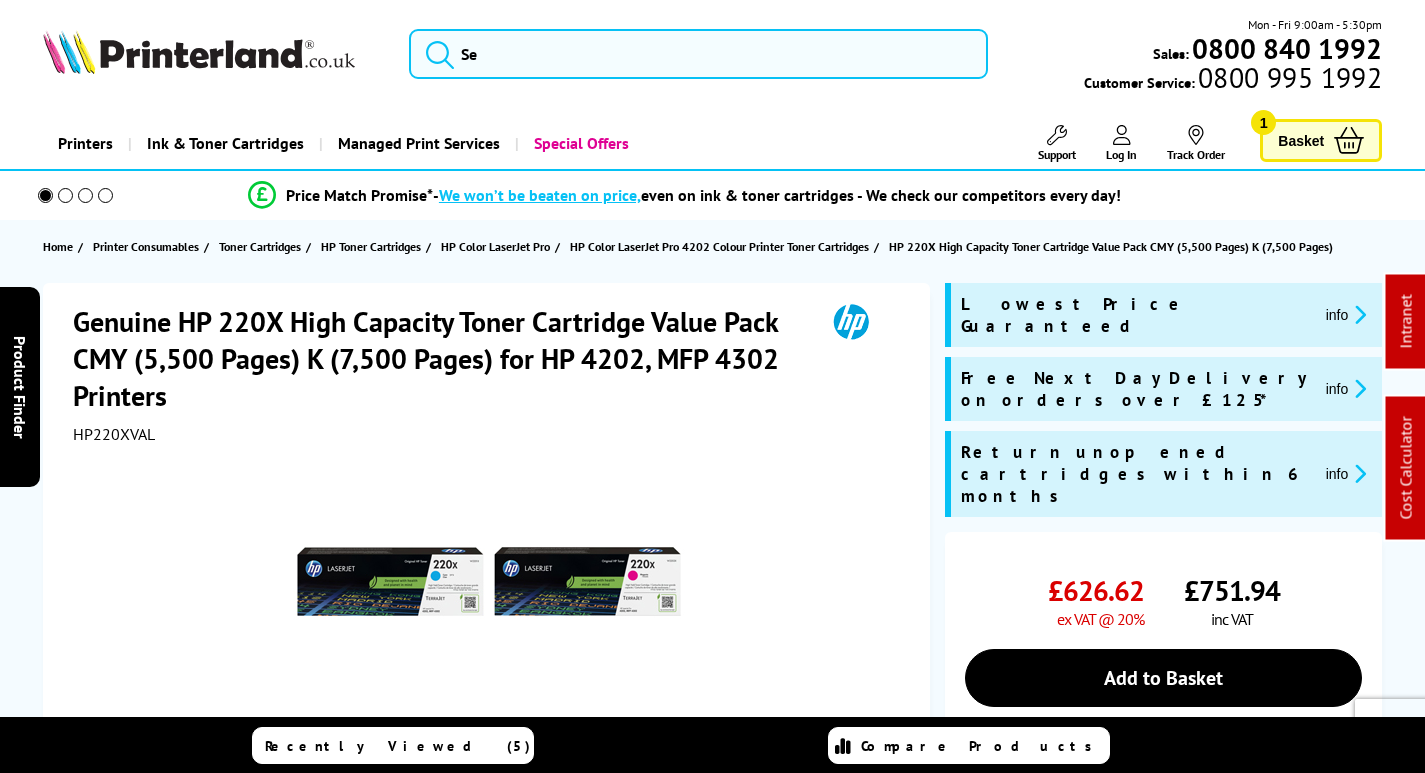 scroll, scrollTop: 0, scrollLeft: 0, axis: both 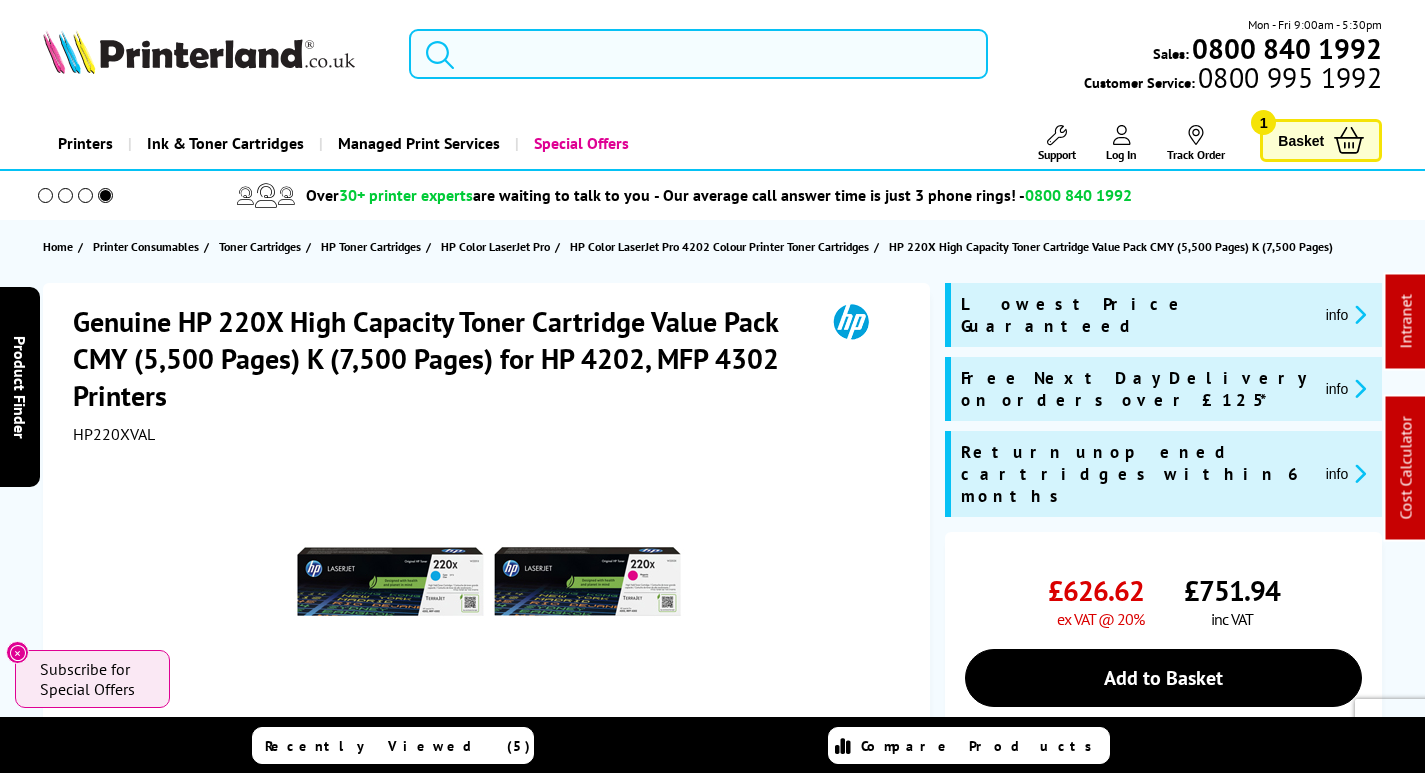 click at bounding box center [698, 54] 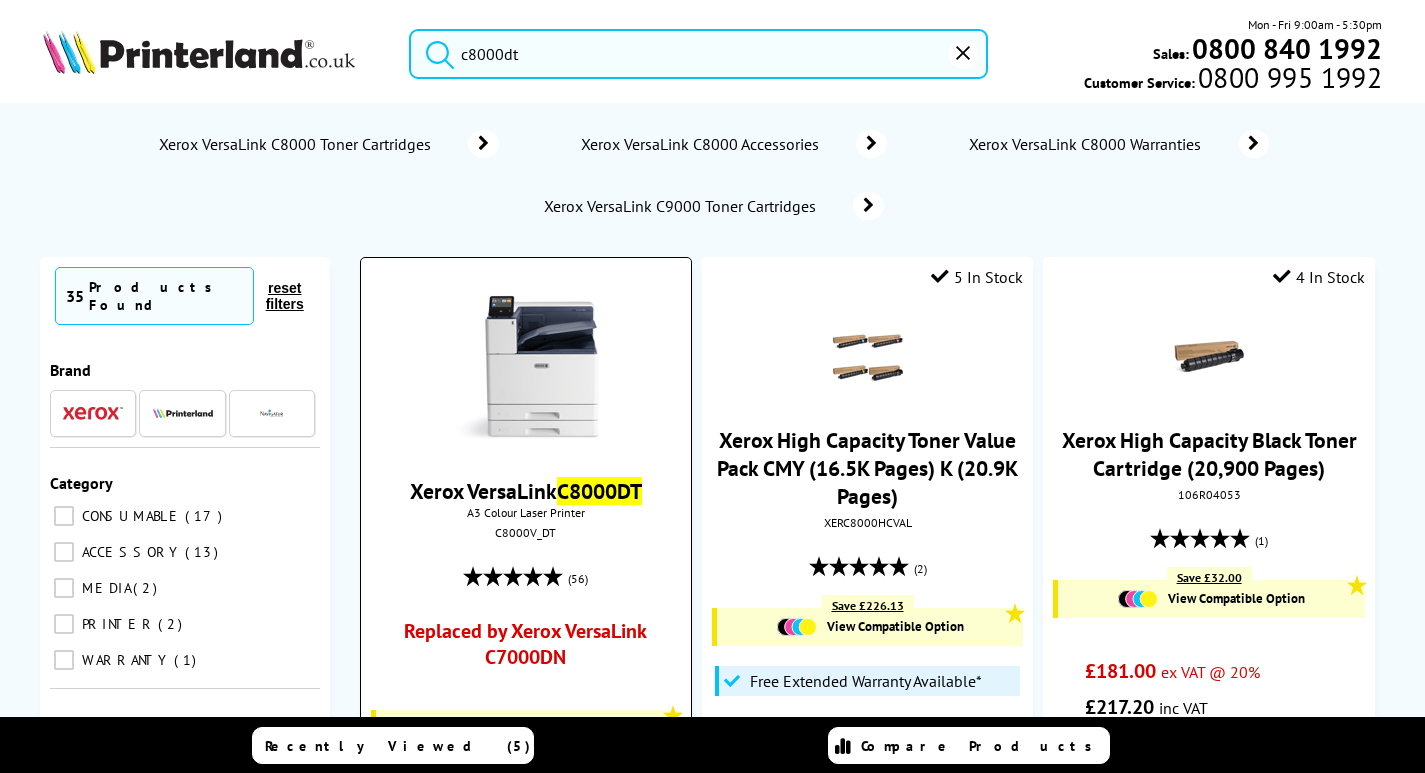 type on "c8000dt" 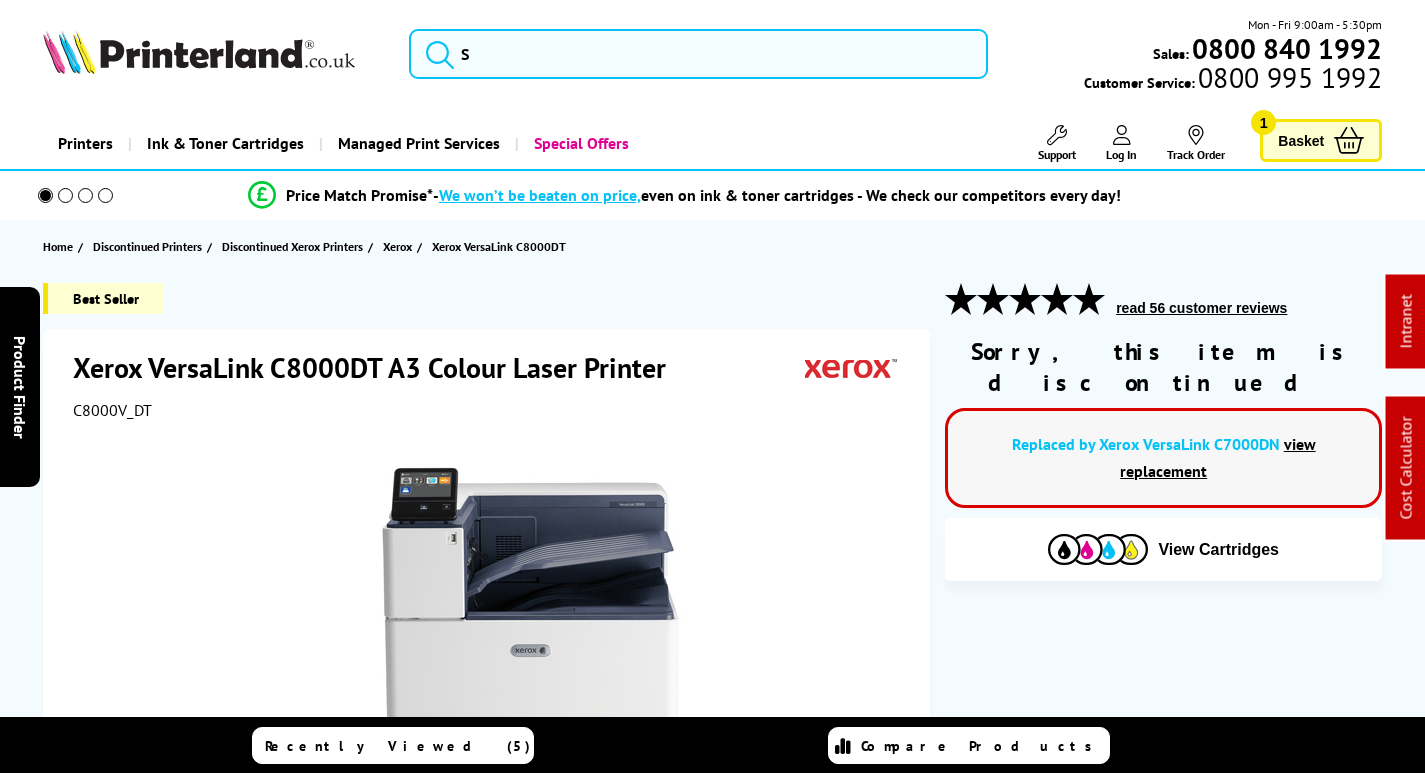 scroll, scrollTop: 0, scrollLeft: 0, axis: both 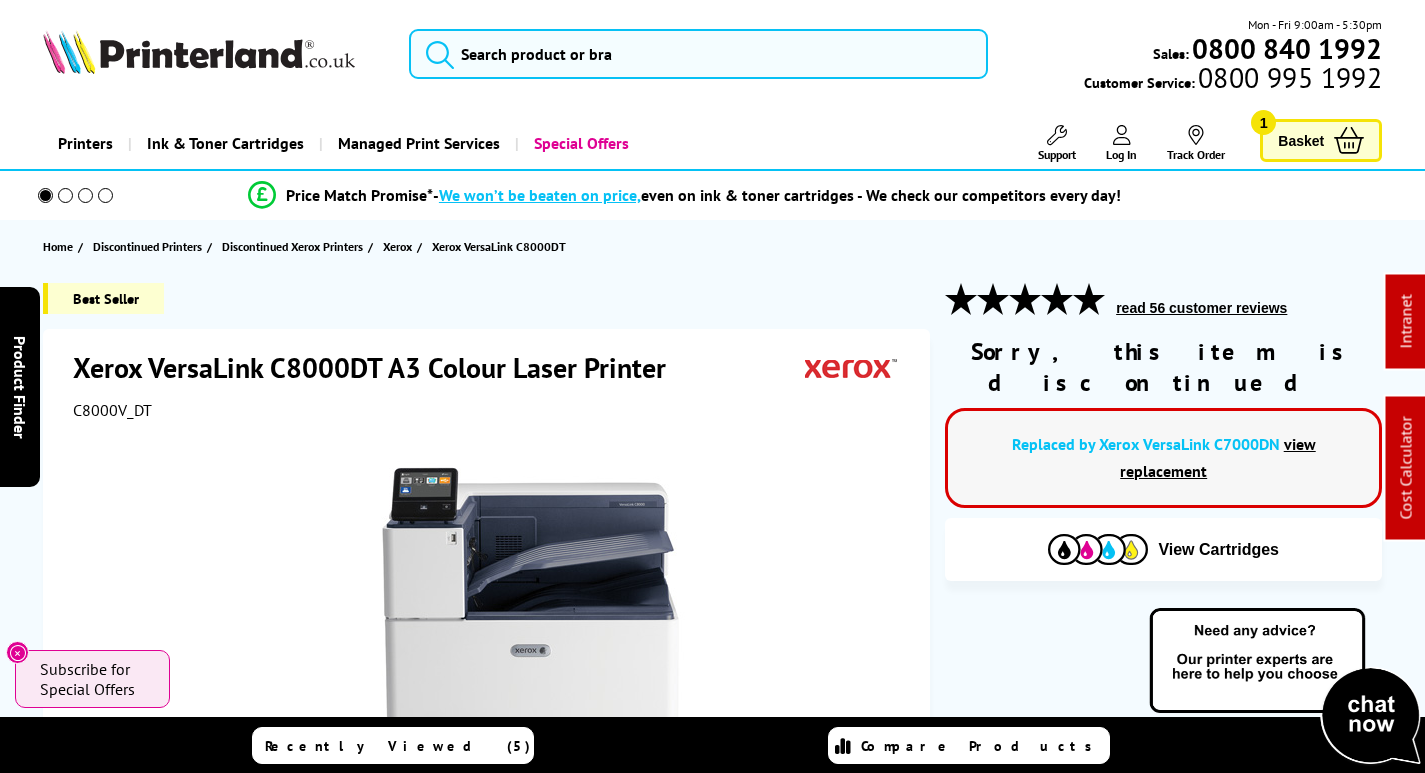 click on "Support" at bounding box center [1057, 143] 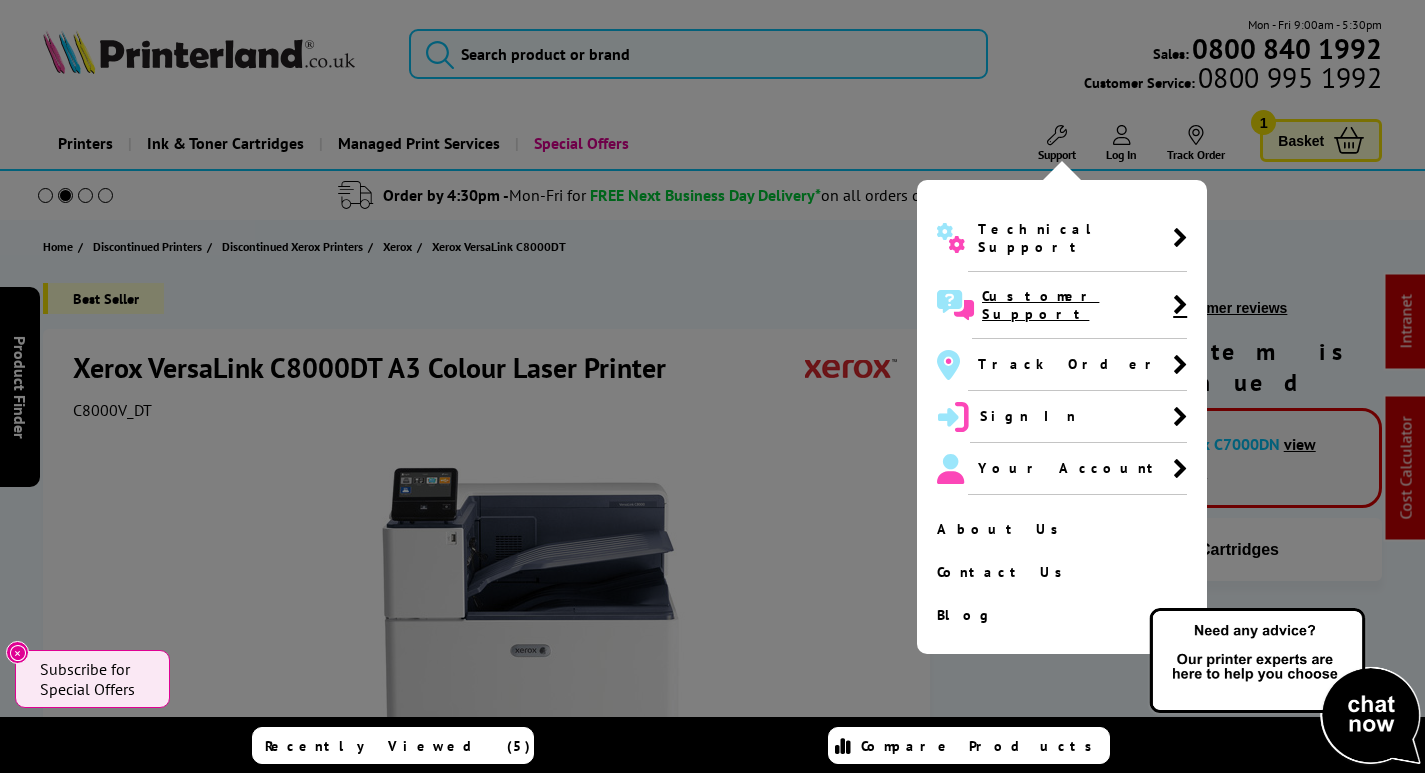 click on "Customer Support" at bounding box center (1077, 305) 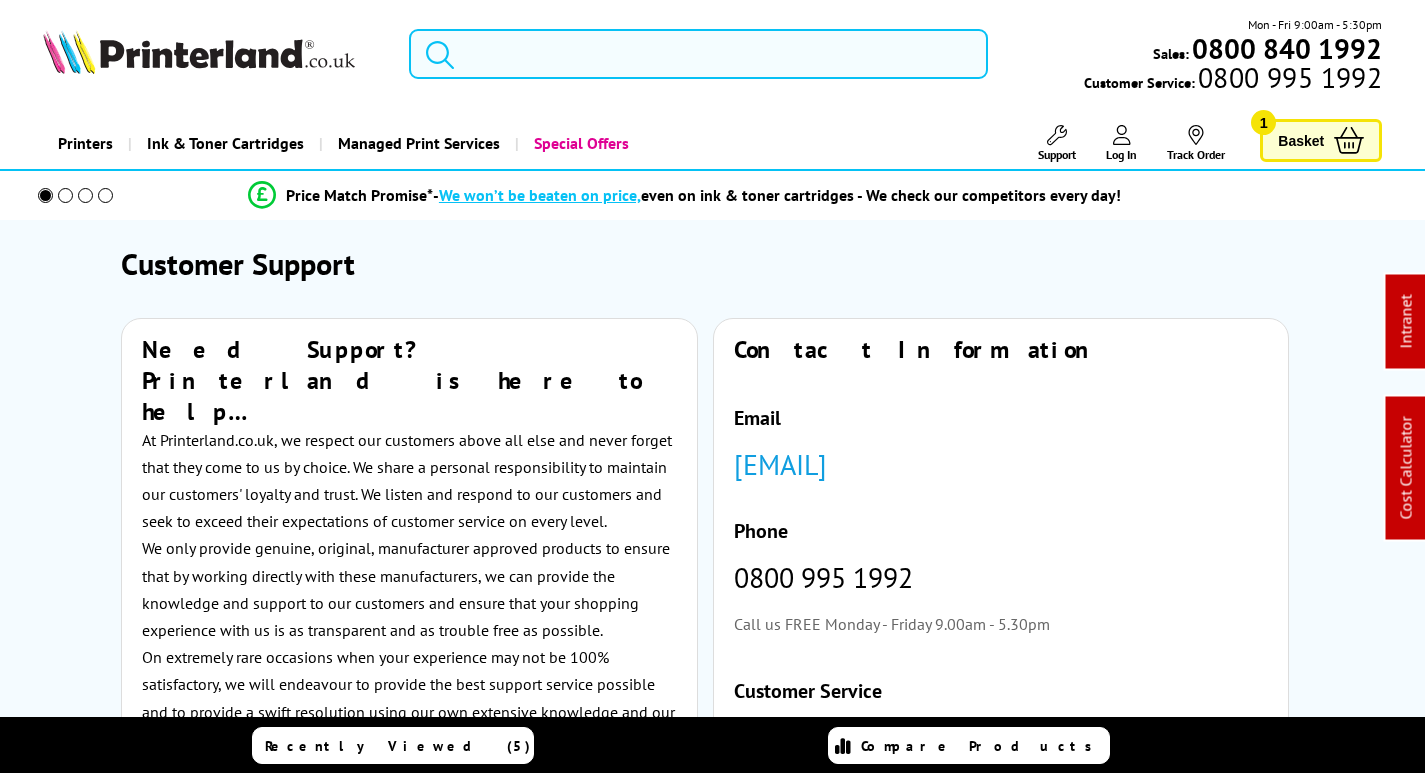 scroll, scrollTop: 0, scrollLeft: 0, axis: both 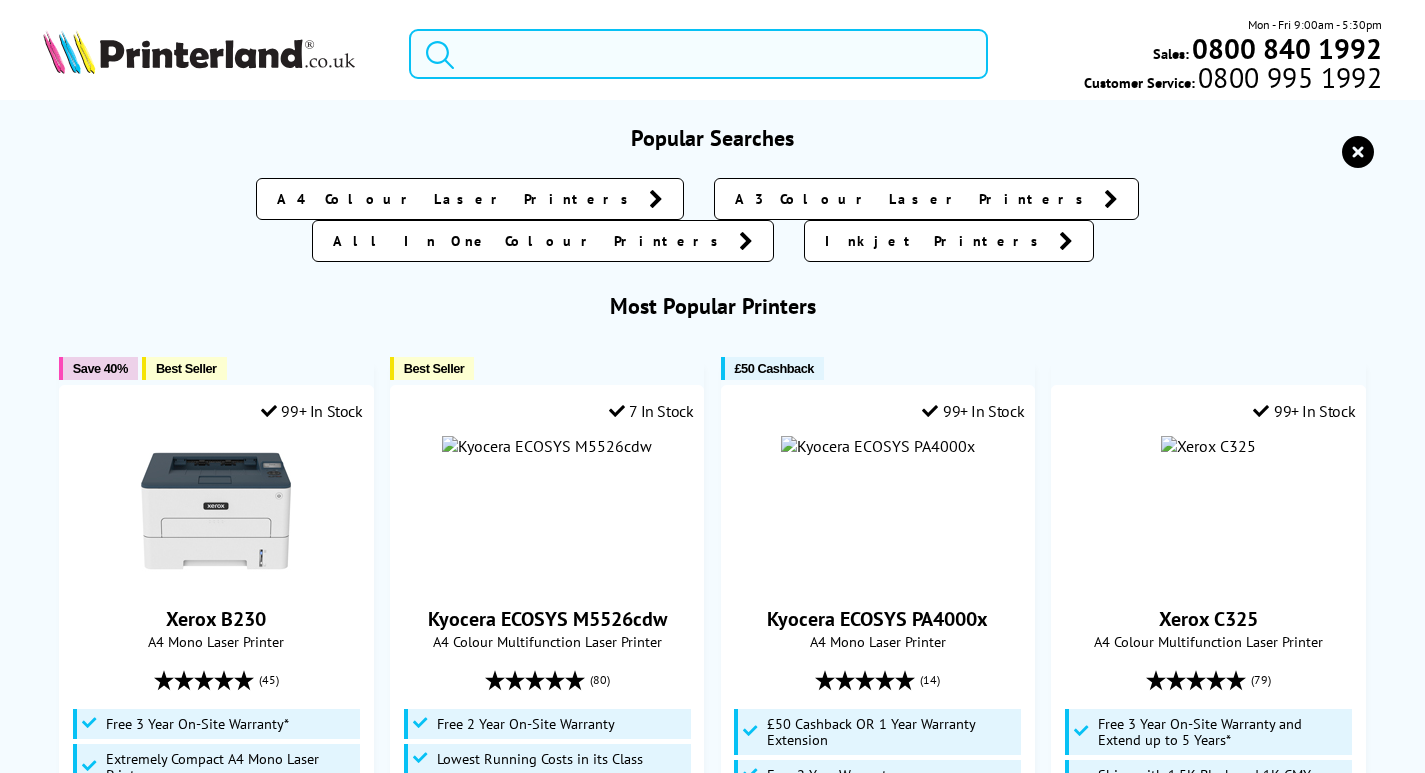 click at bounding box center [698, 54] 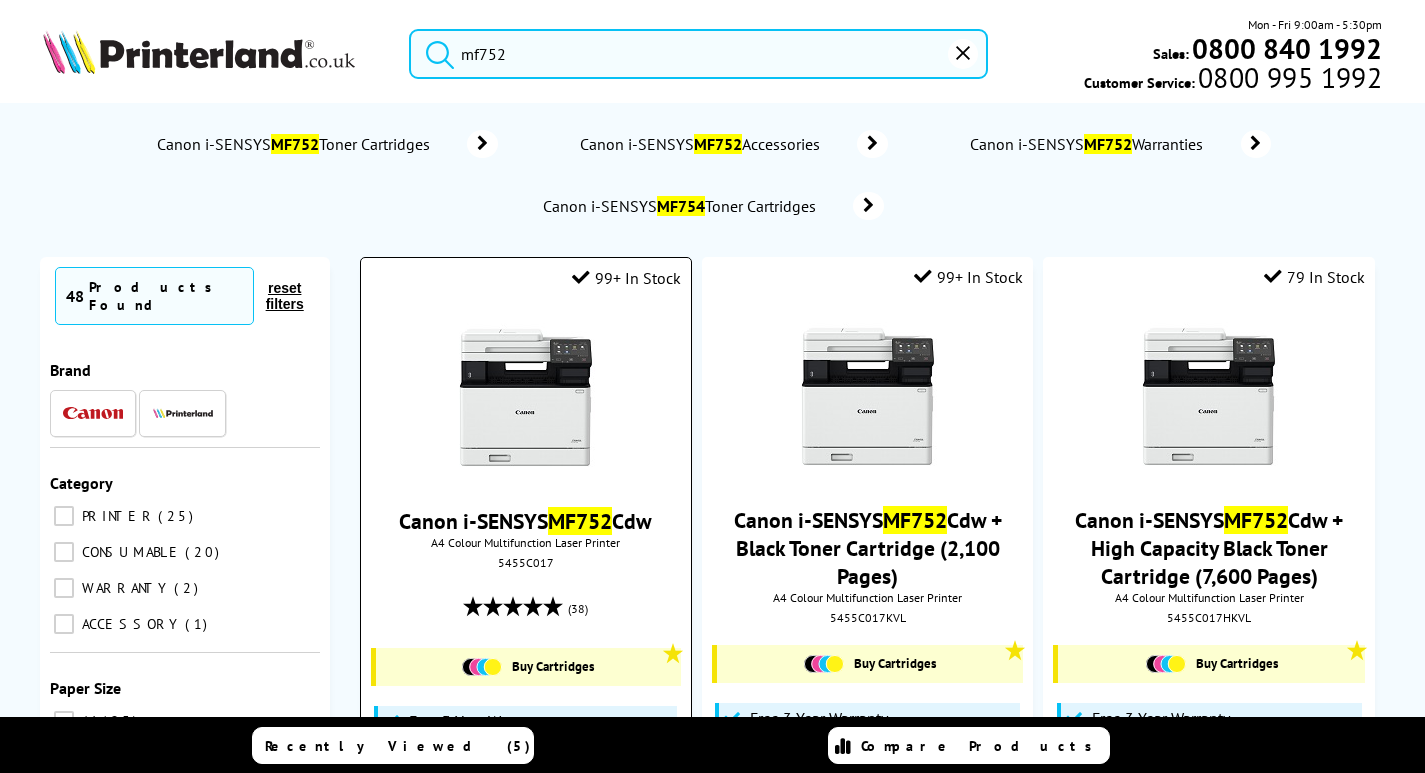 type on "mf752" 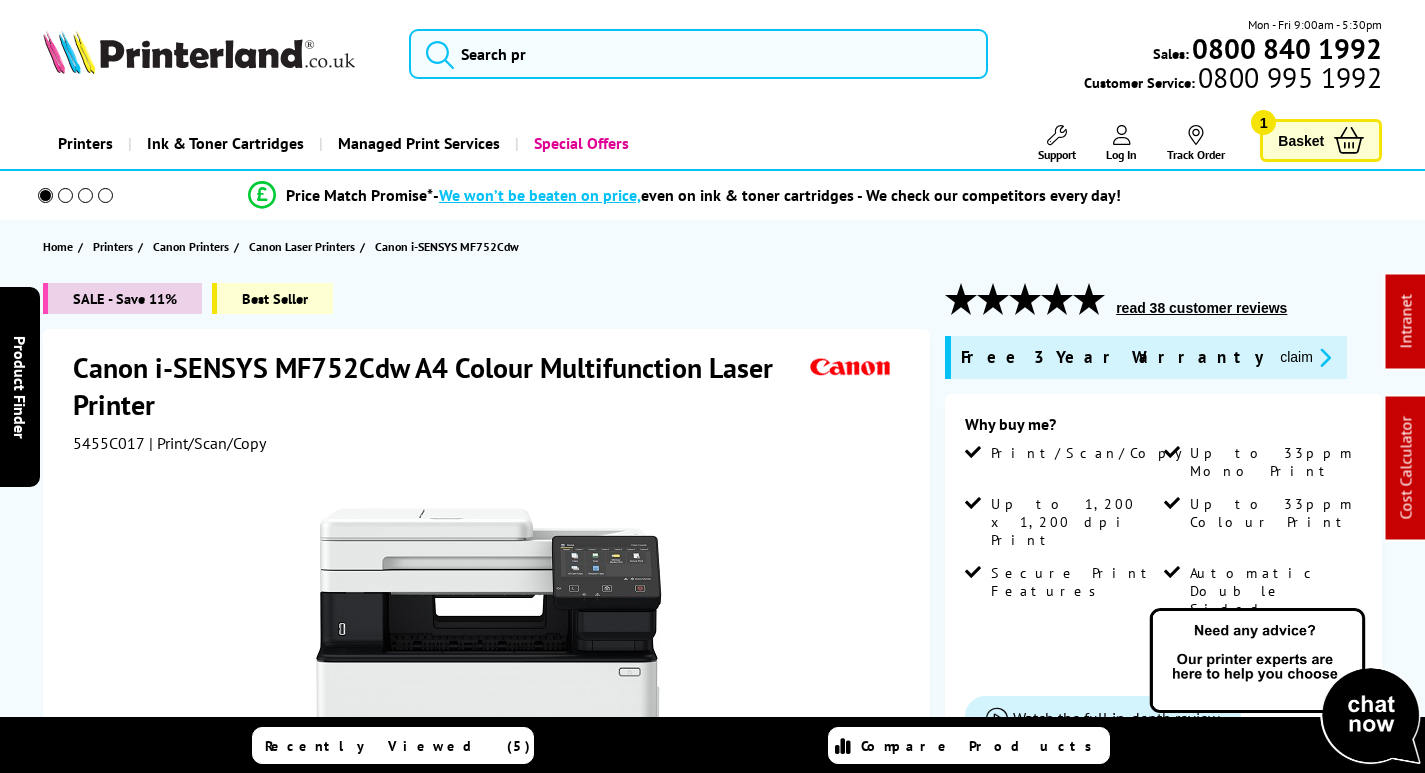scroll, scrollTop: 0, scrollLeft: 0, axis: both 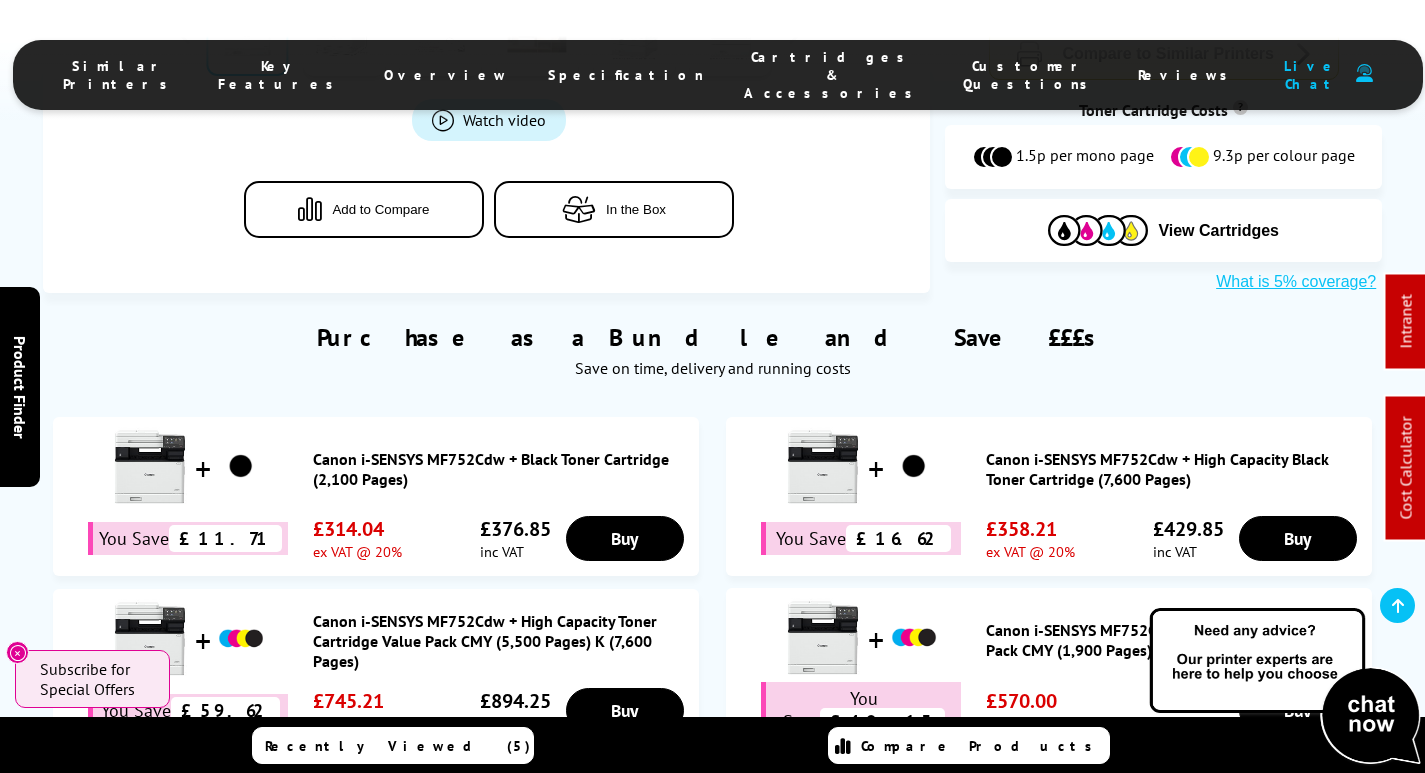 click on "Cartridges & Accessories" at bounding box center (833, 75) 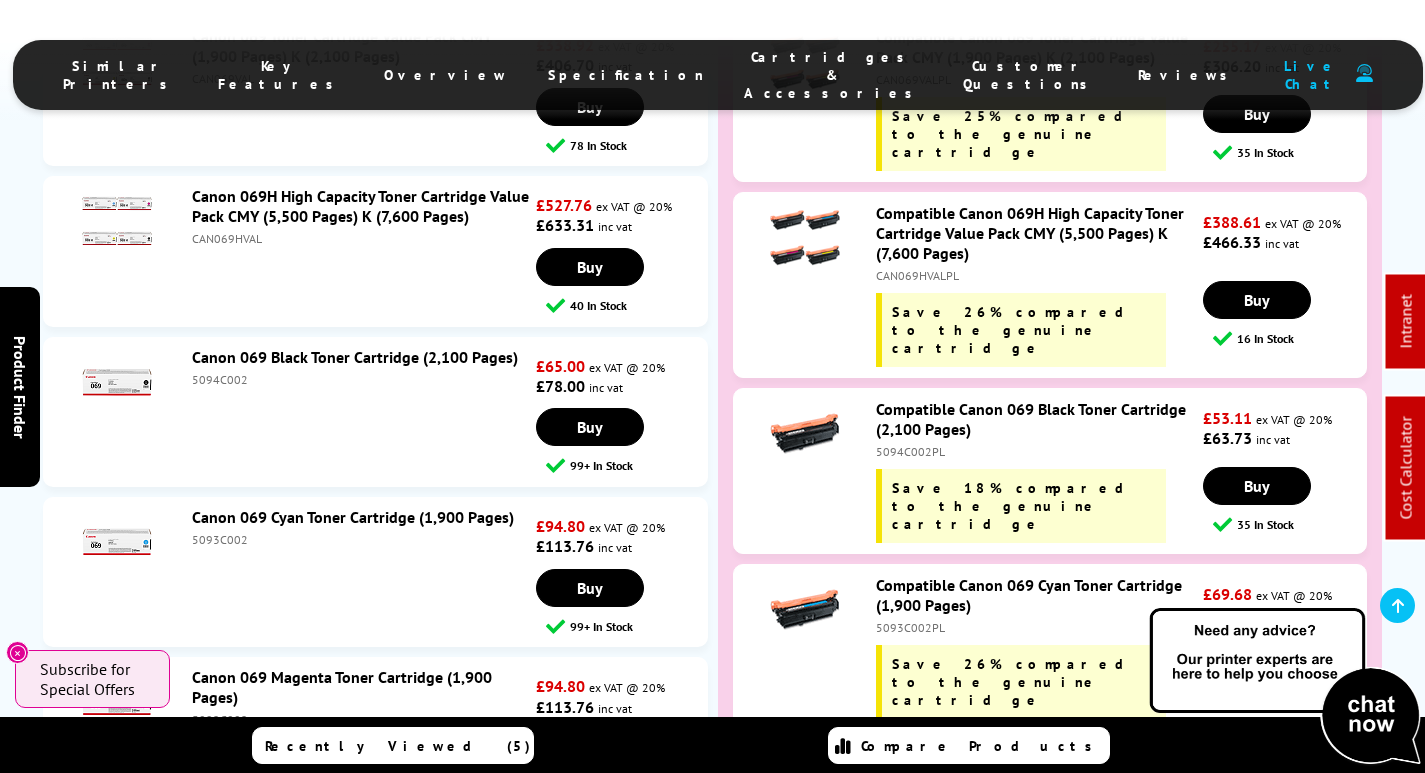 scroll, scrollTop: 6492, scrollLeft: 0, axis: vertical 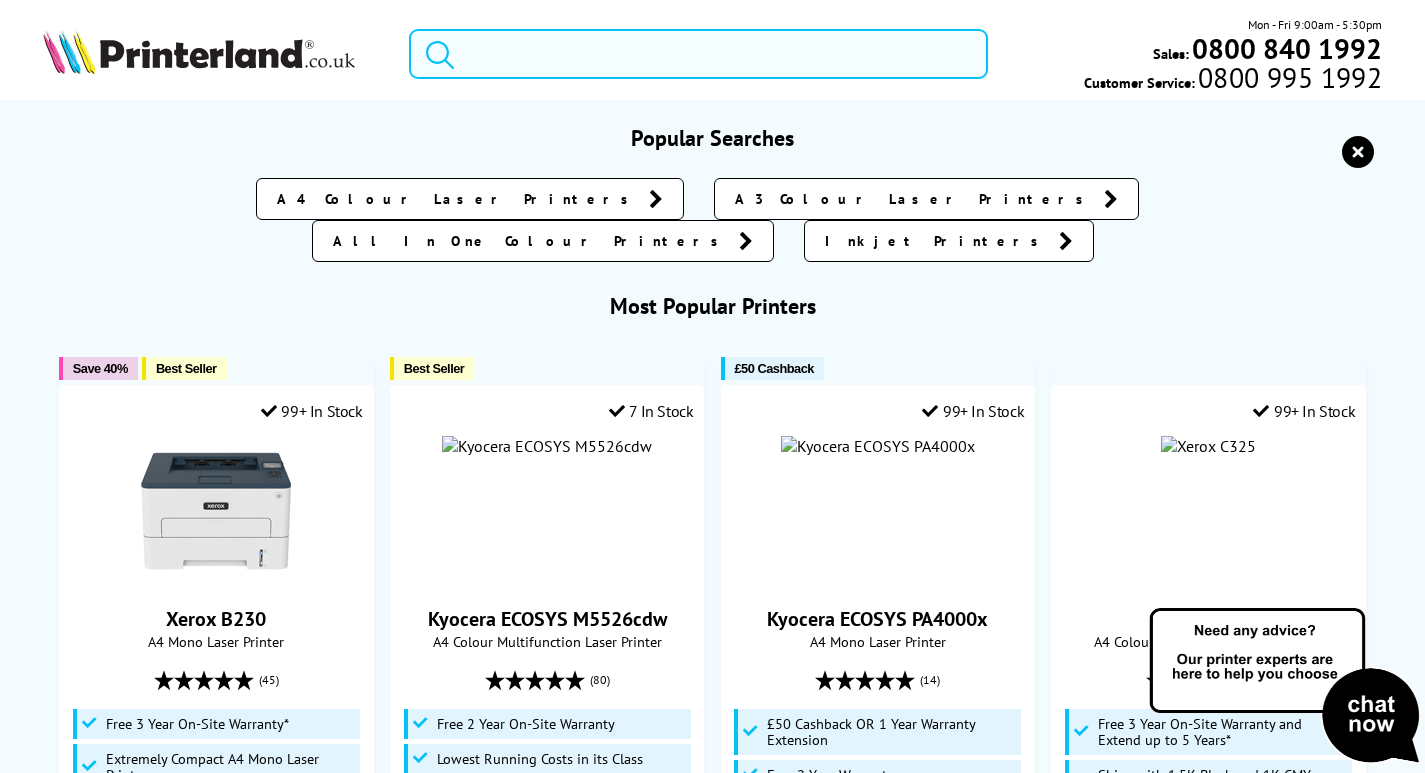 click at bounding box center (698, 54) 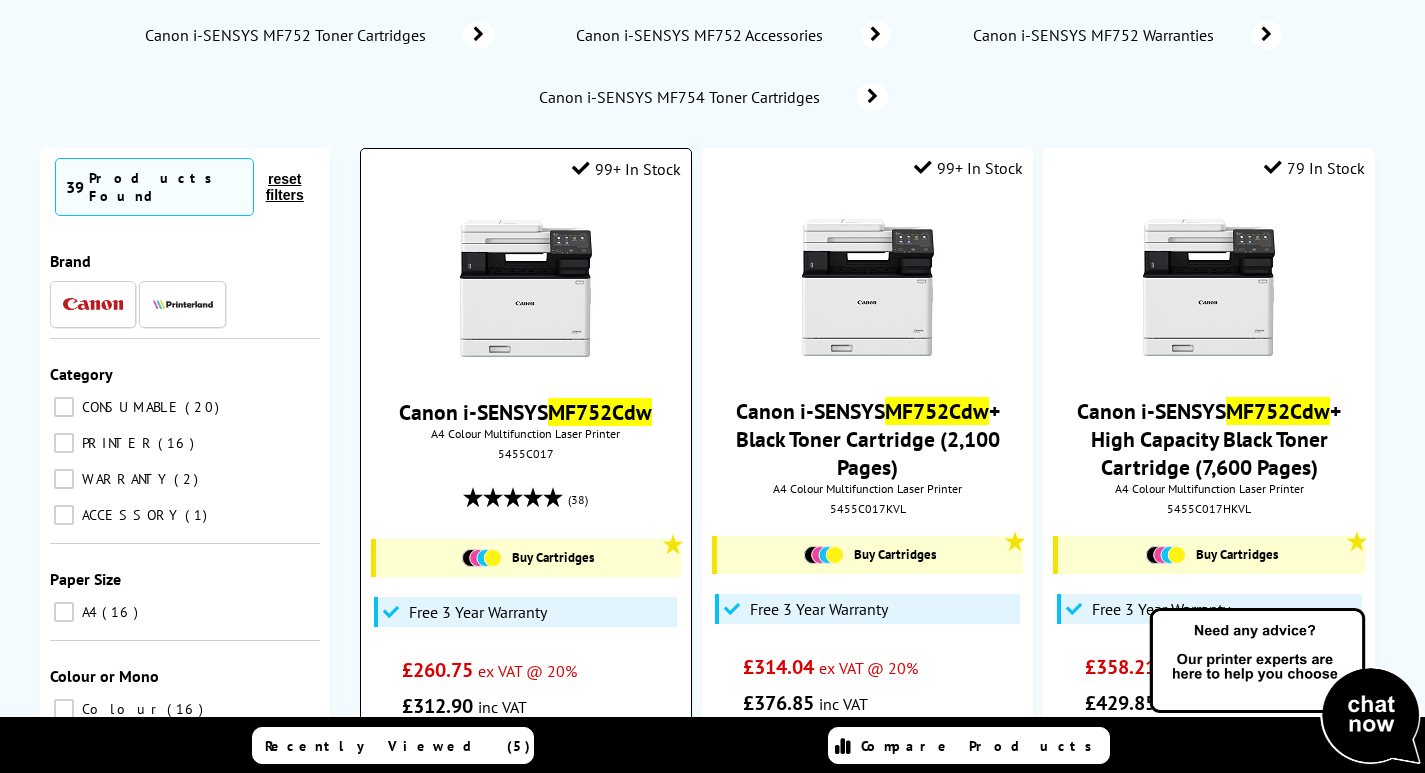 scroll, scrollTop: 300, scrollLeft: 0, axis: vertical 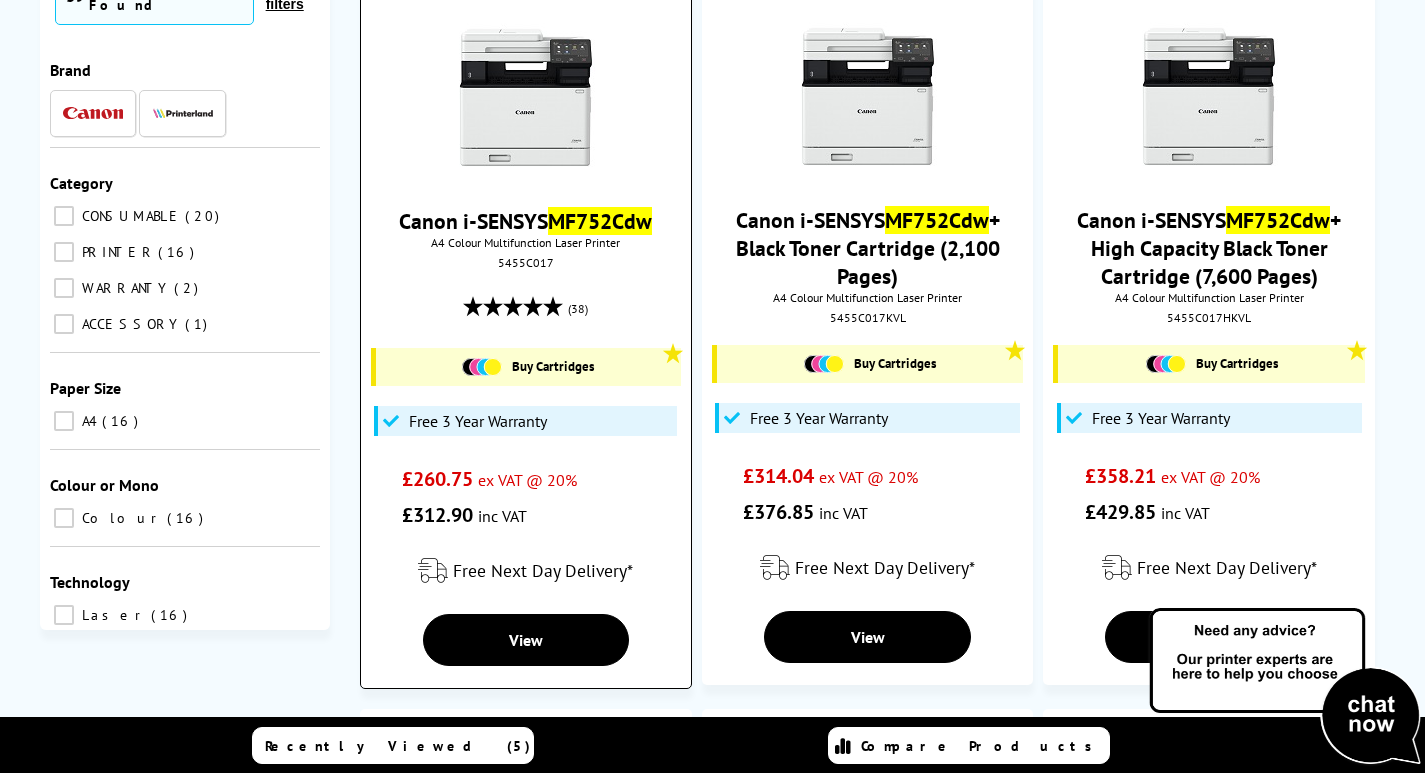 type on "mf752cdw" 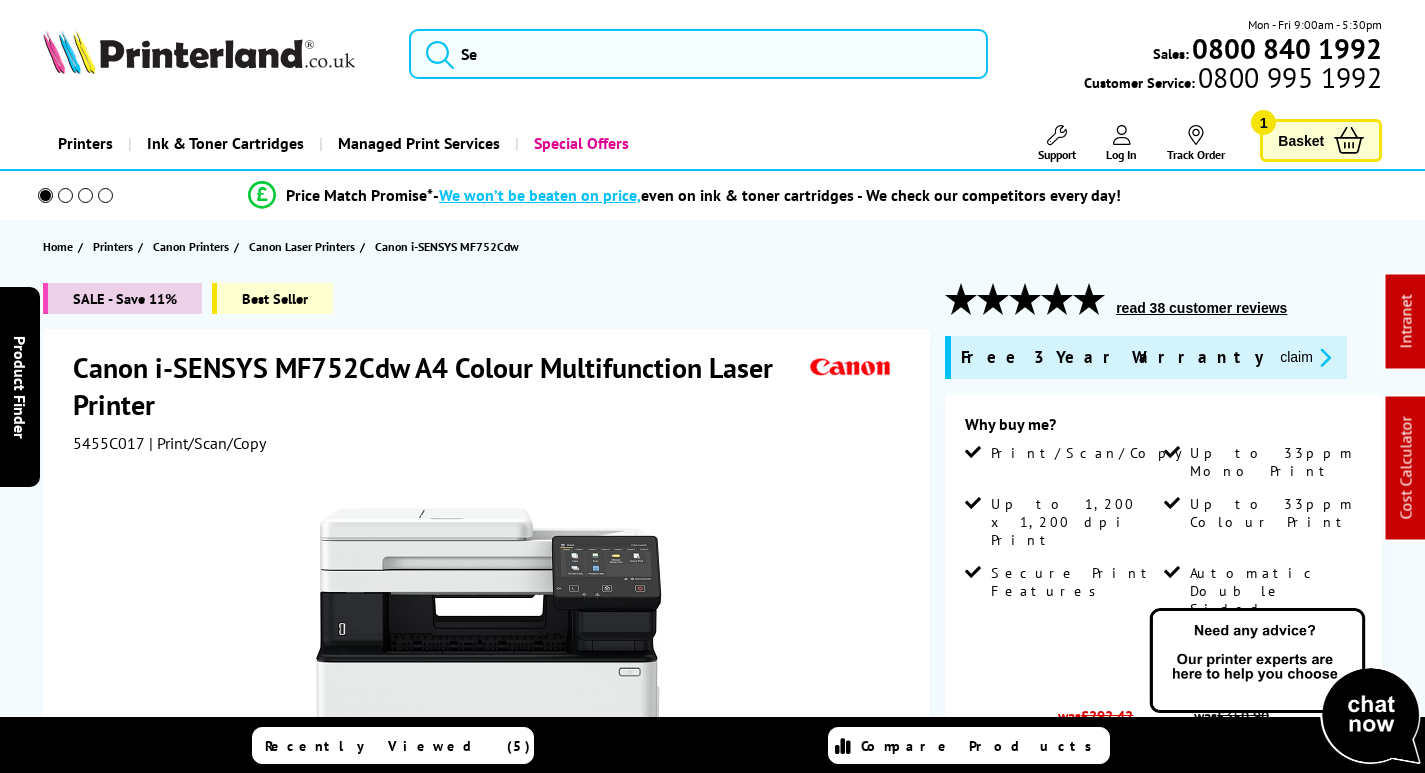 scroll, scrollTop: 0, scrollLeft: 0, axis: both 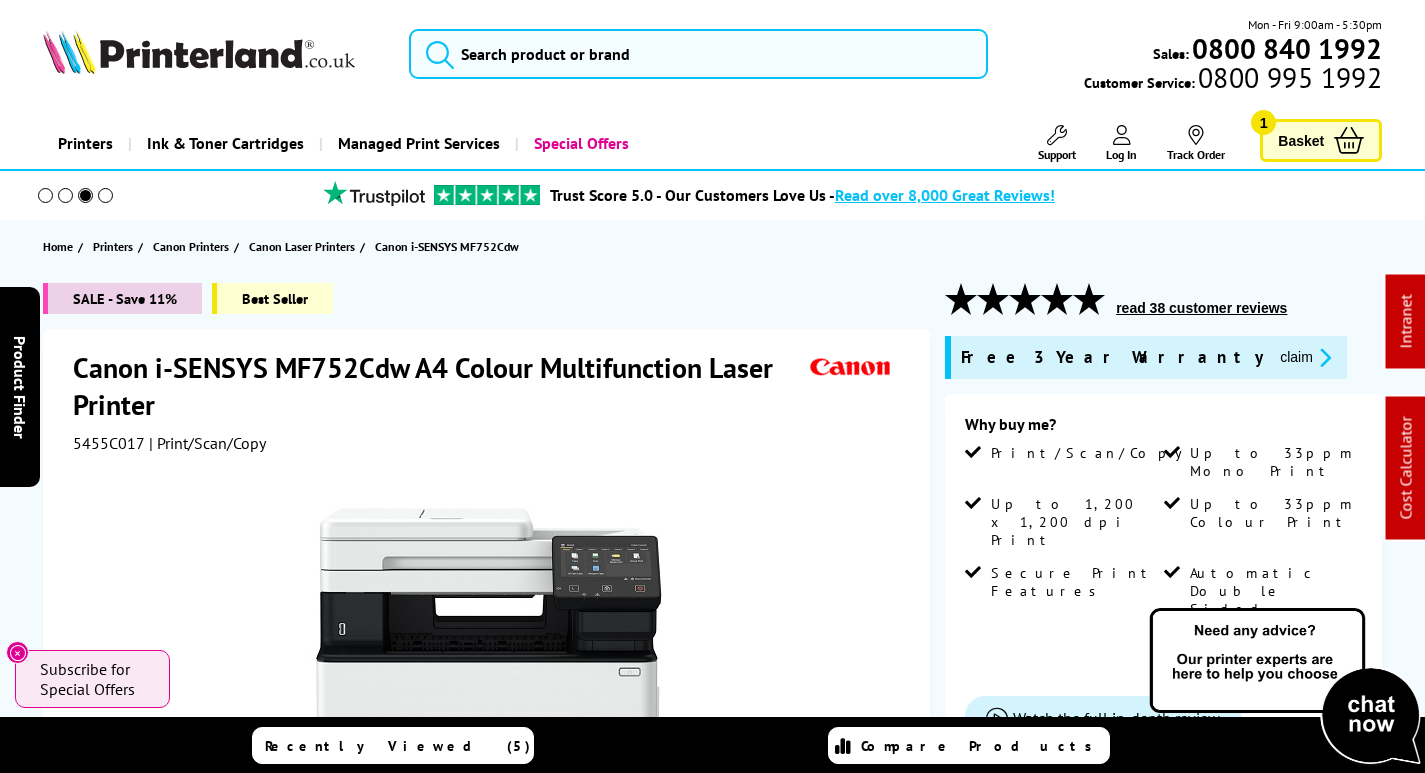 click on "5455C017" at bounding box center (109, 443) 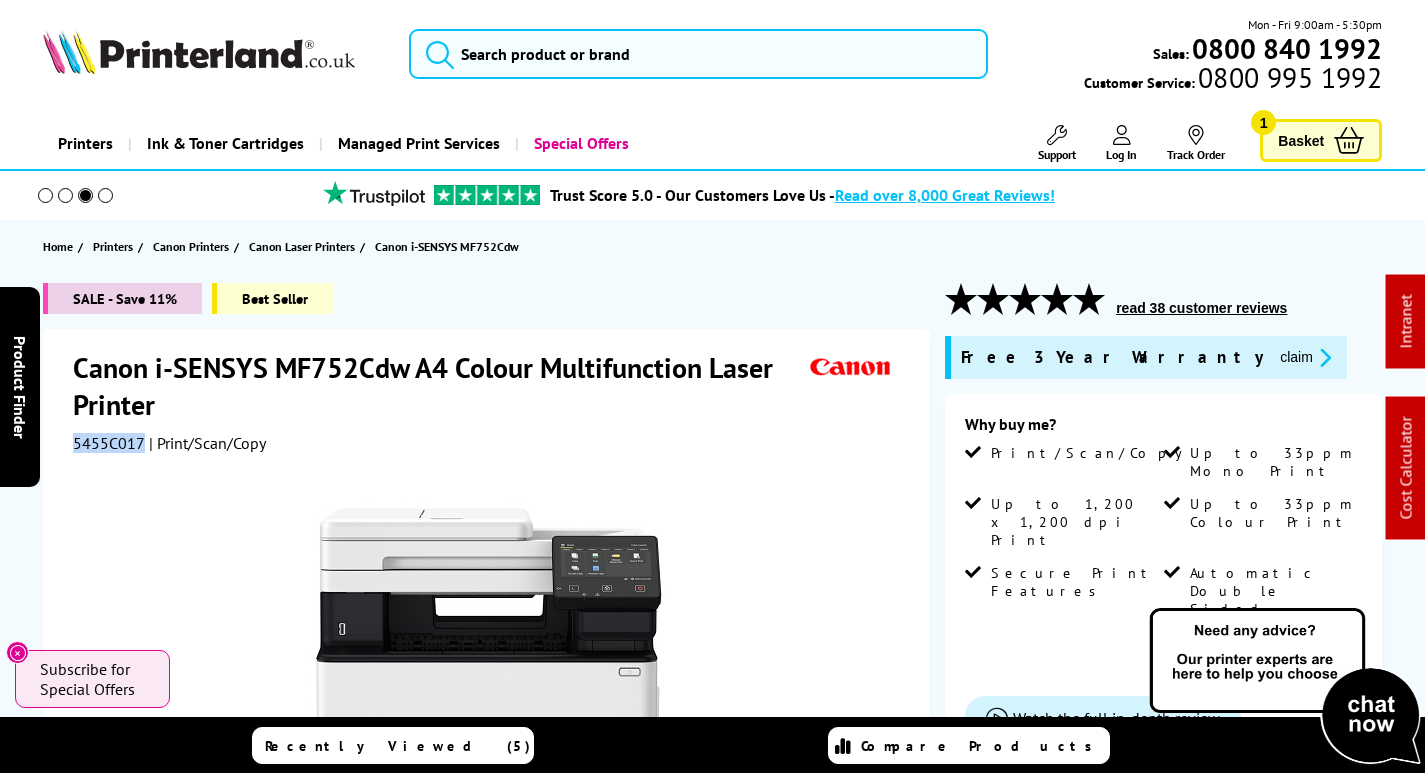 click on "5455C017" at bounding box center [109, 443] 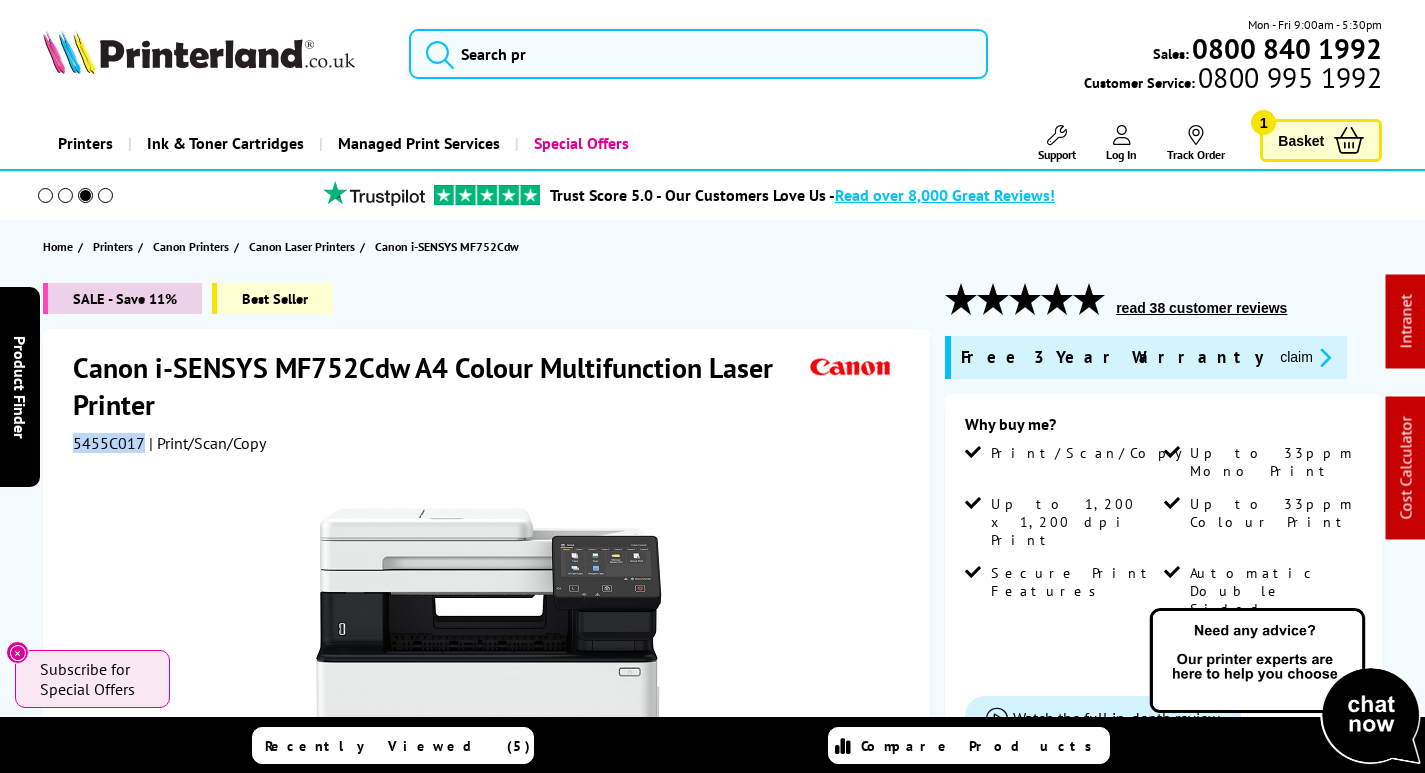 copy on "5455C017" 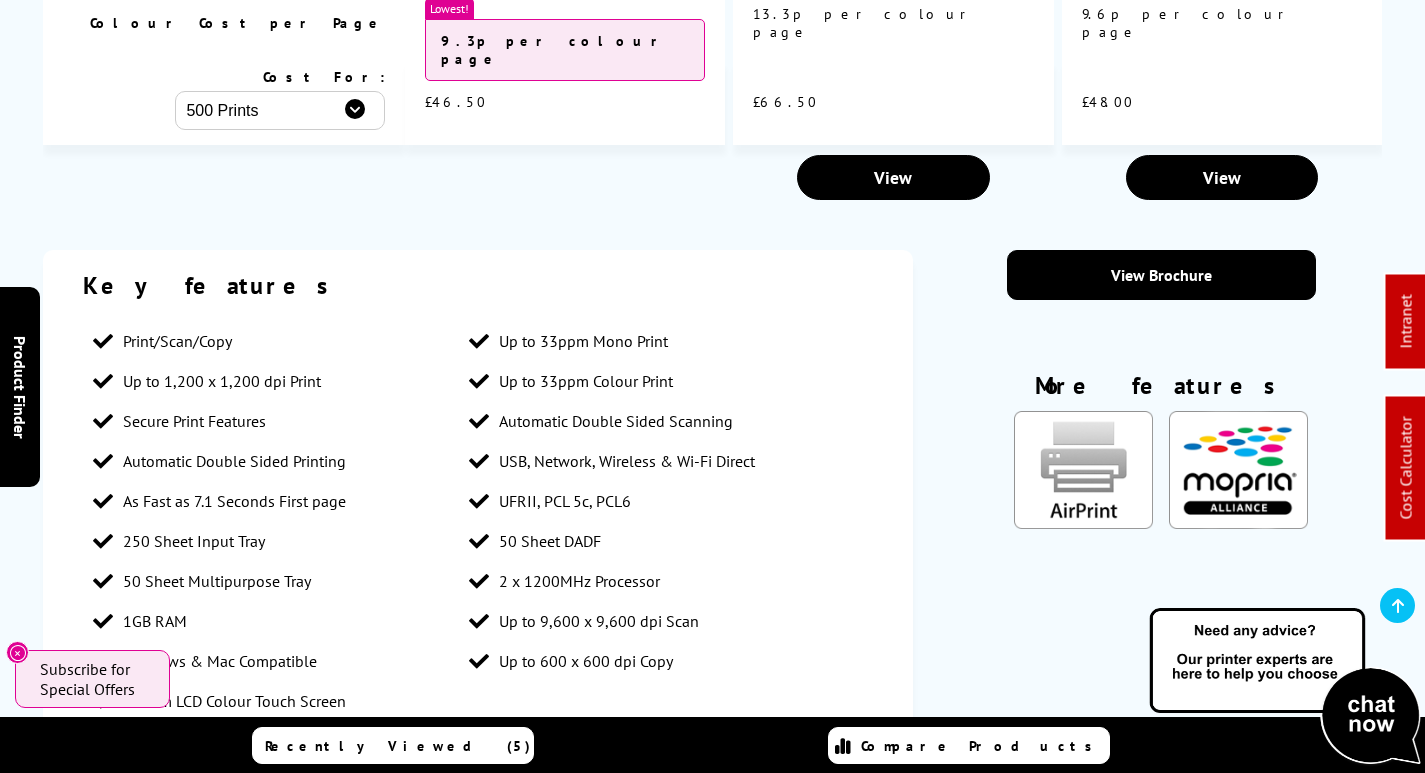 scroll, scrollTop: 2500, scrollLeft: 0, axis: vertical 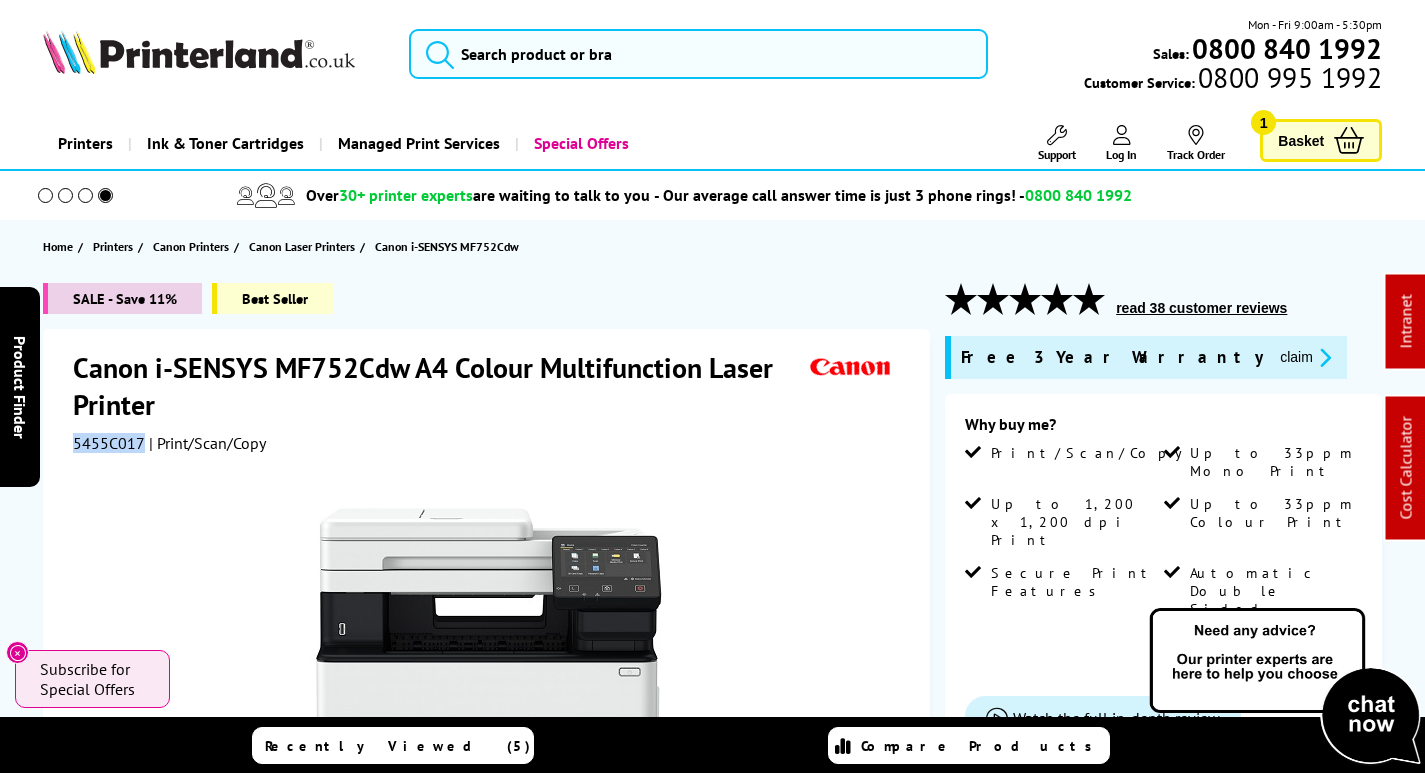 copy on "5455C017" 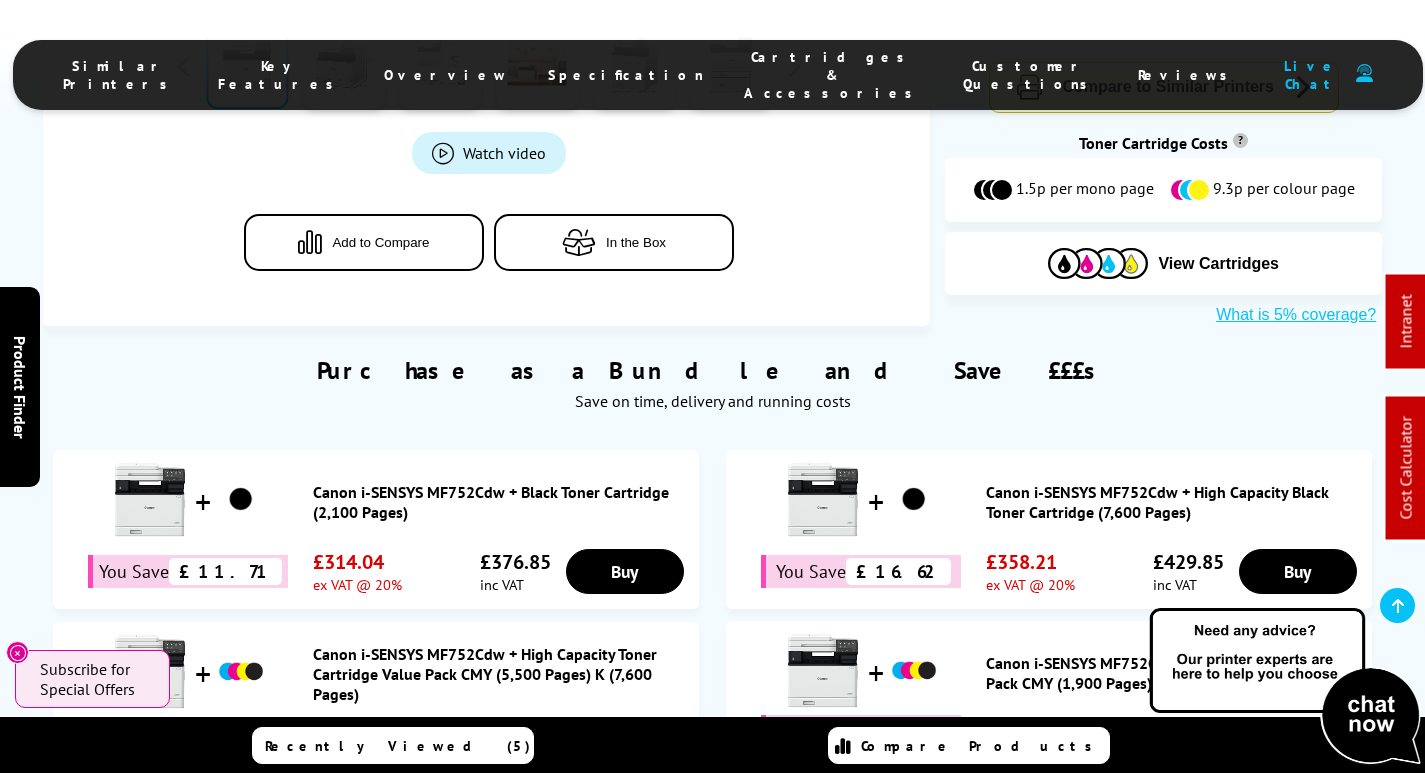 scroll, scrollTop: 1200, scrollLeft: 0, axis: vertical 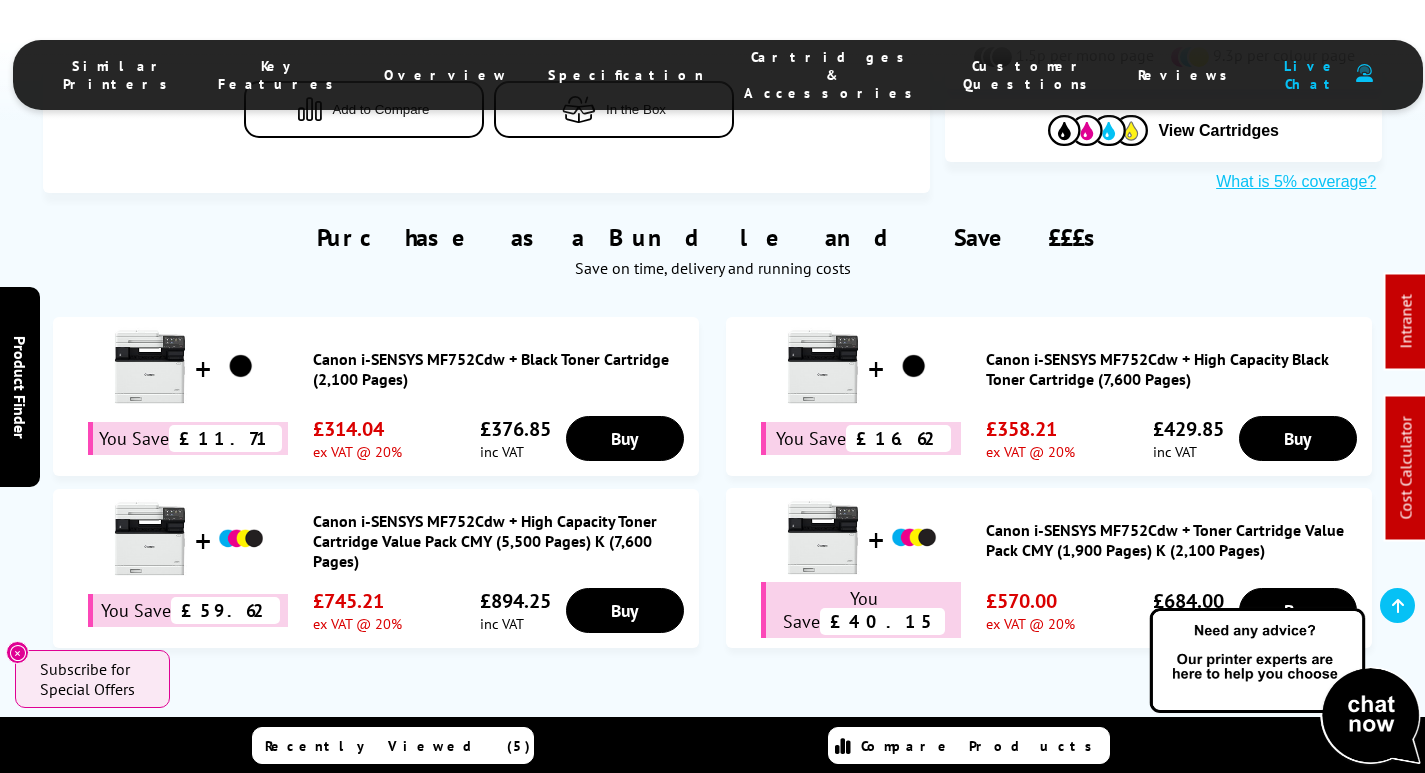 click on "Cartridges & Accessories" at bounding box center (833, 75) 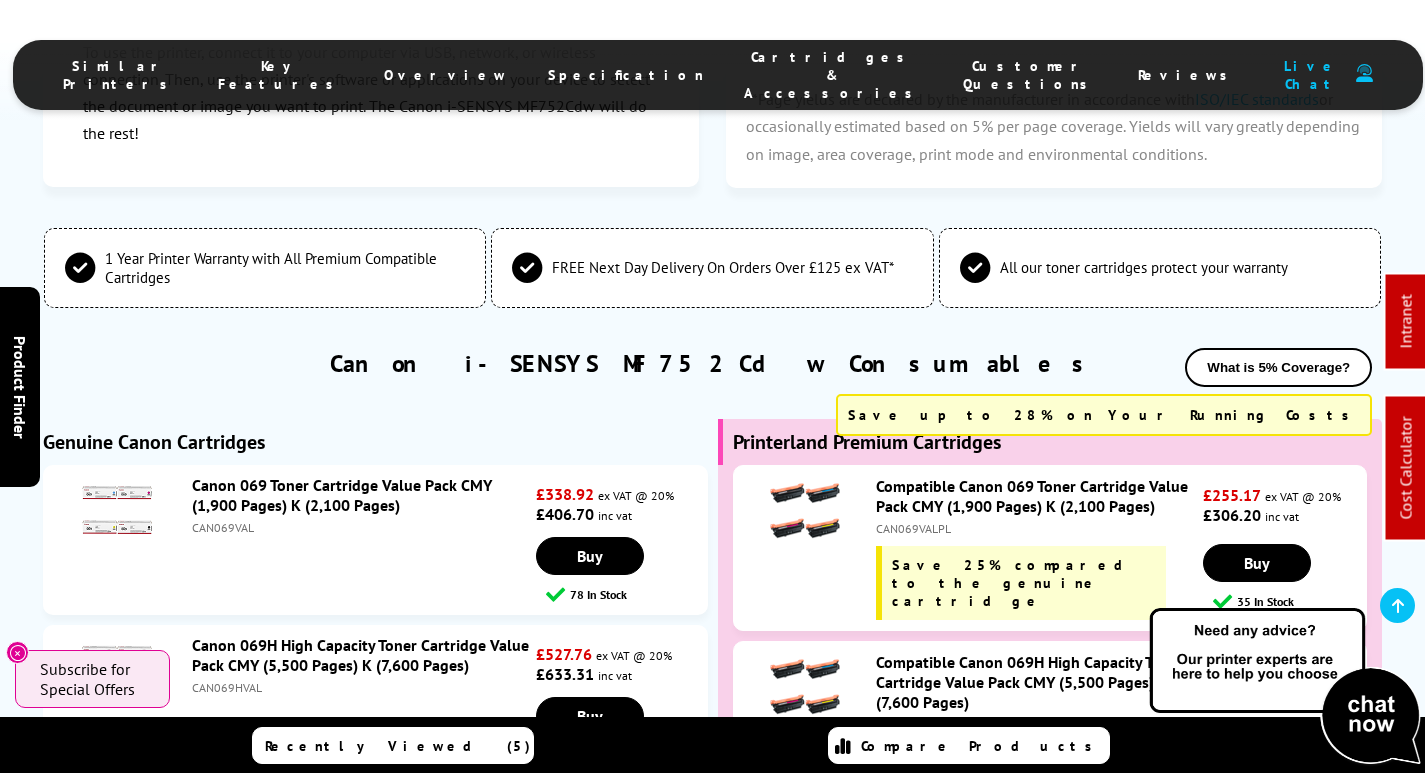 scroll, scrollTop: 6192, scrollLeft: 0, axis: vertical 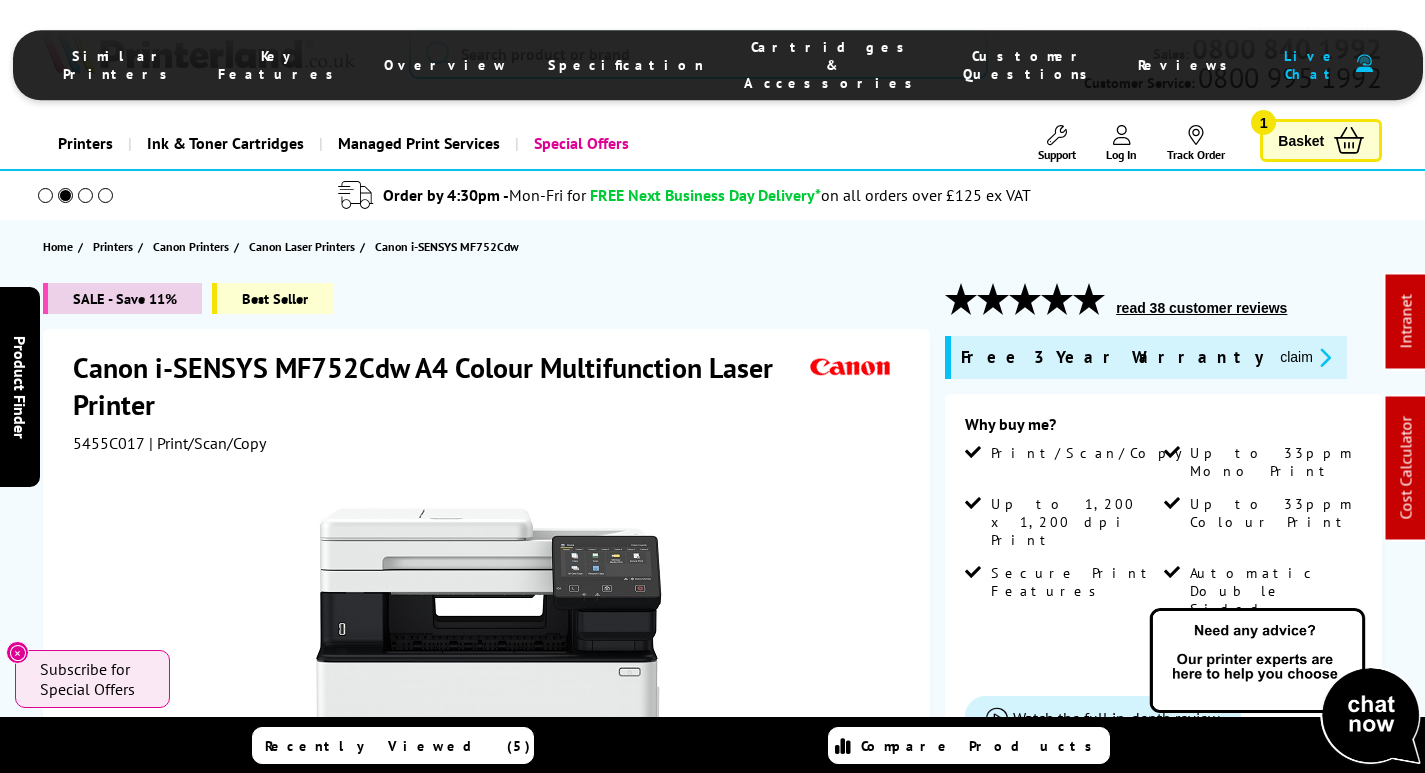 click on "5455C017" at bounding box center (109, 443) 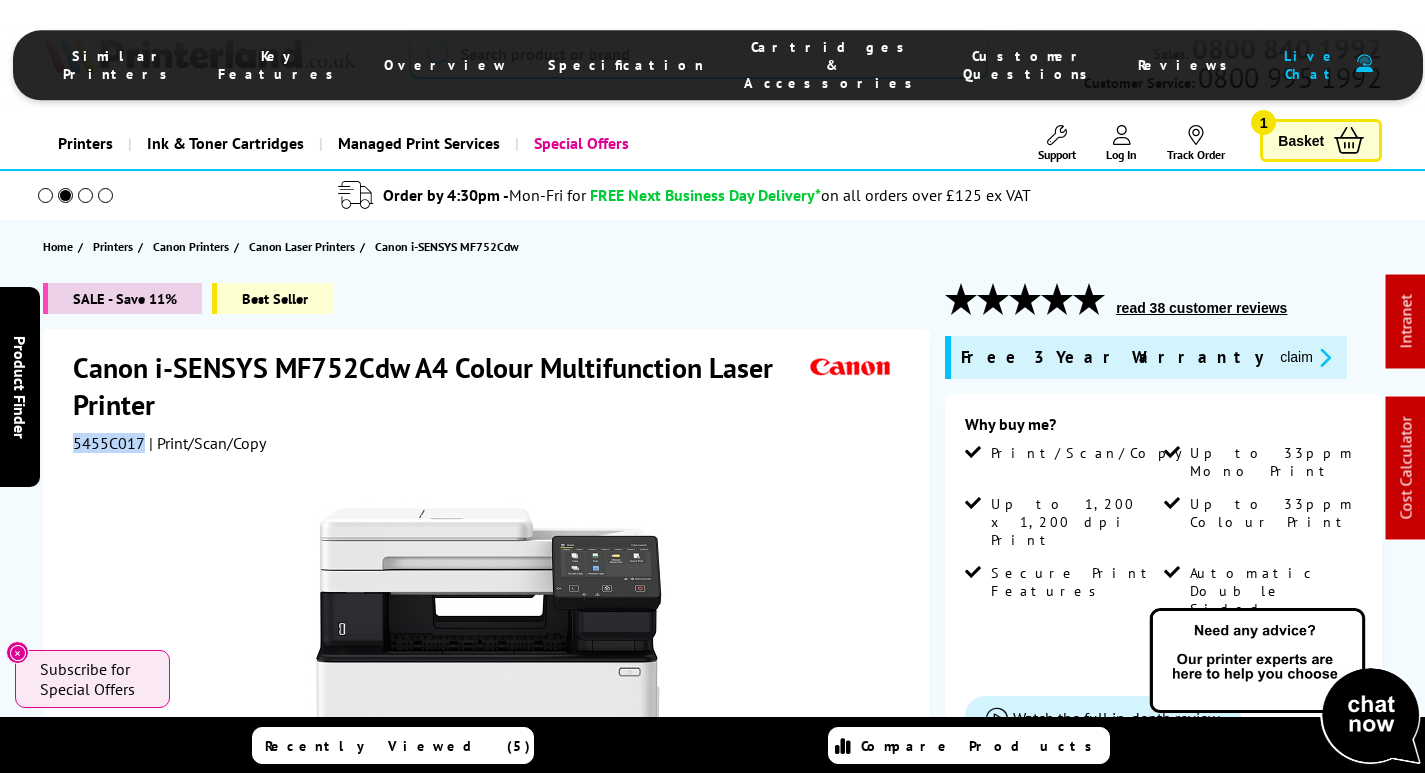 click on "5455C017" at bounding box center (109, 443) 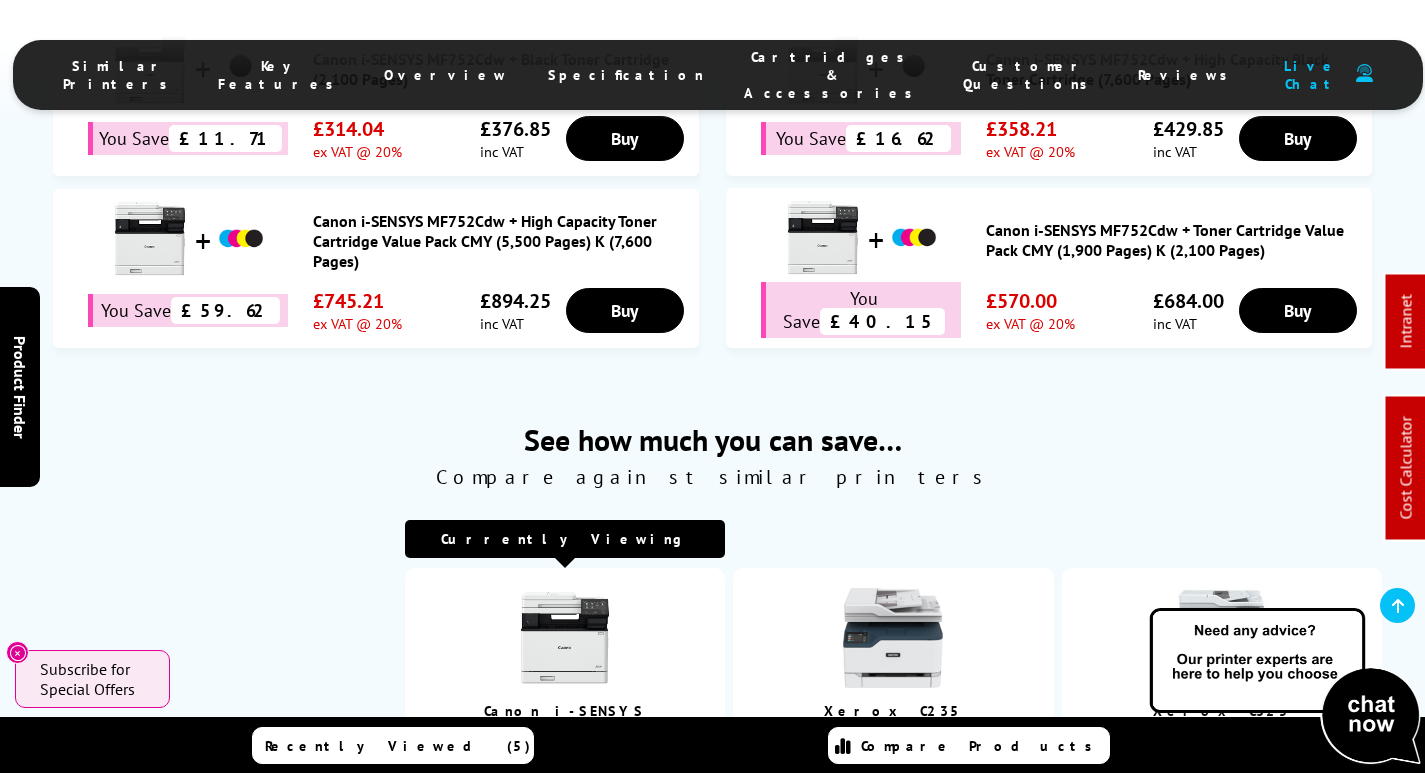 click on "Cartridges & Accessories" at bounding box center (833, 75) 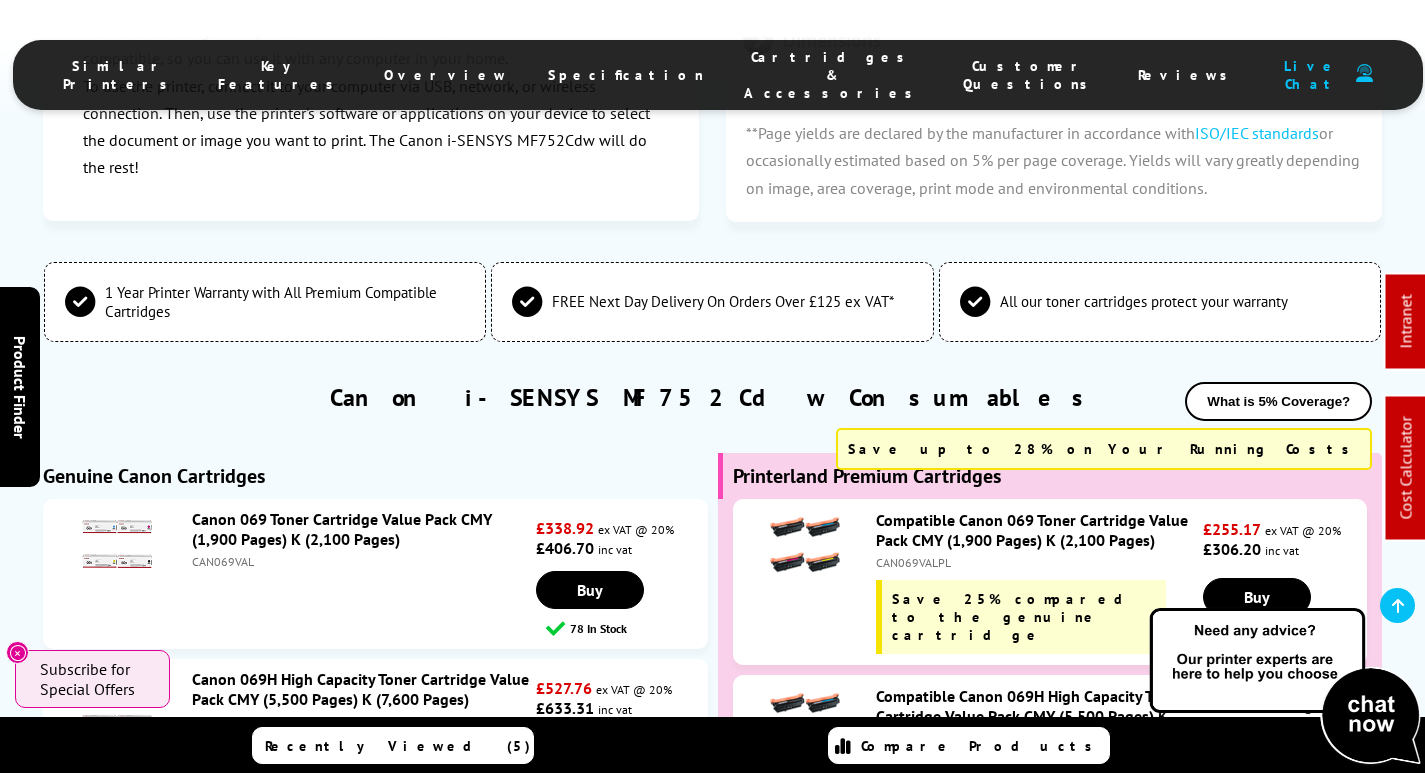 scroll, scrollTop: 6392, scrollLeft: 0, axis: vertical 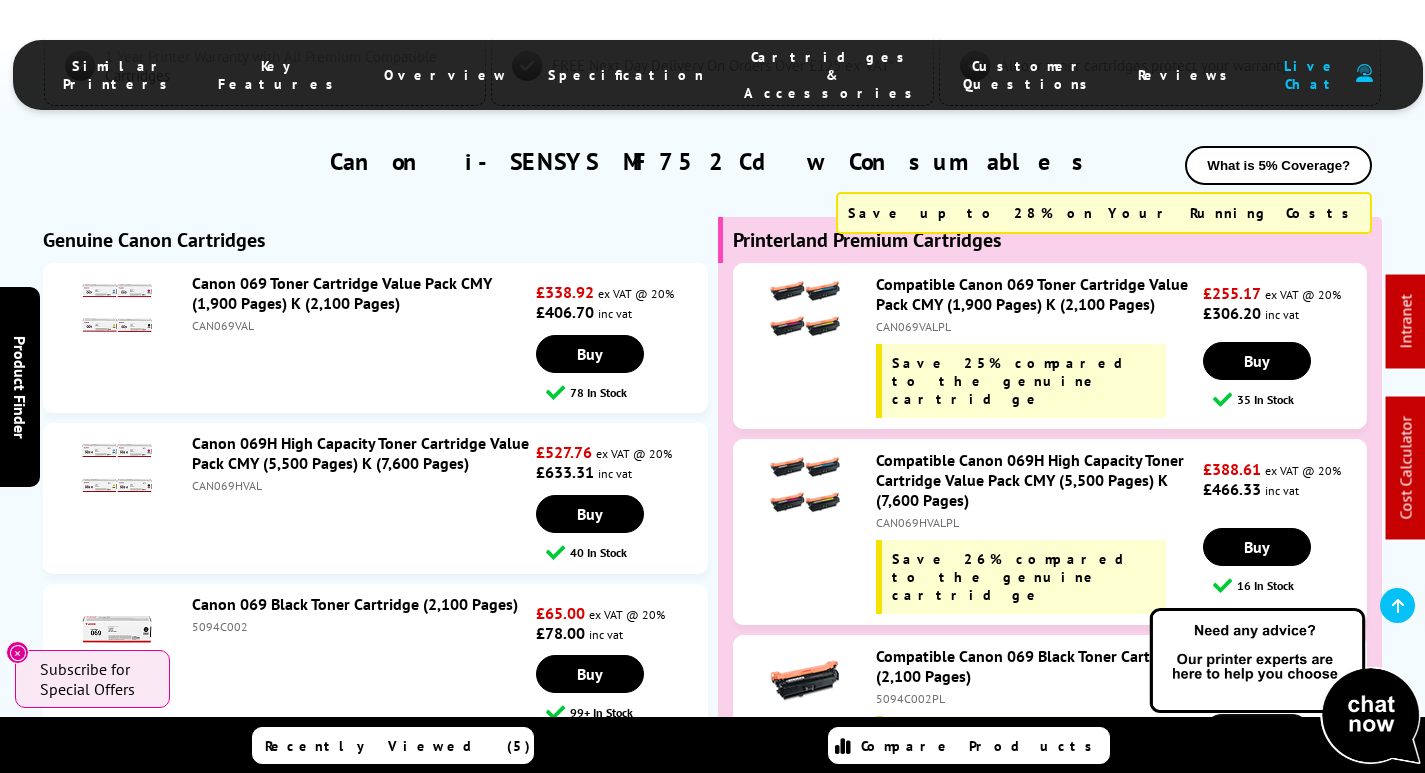 click on "Compatible Canon 069H High Capacity Toner Cartridge Value Pack CMY (5,500 Pages) K (7,600 Pages)" at bounding box center (1030, 480) 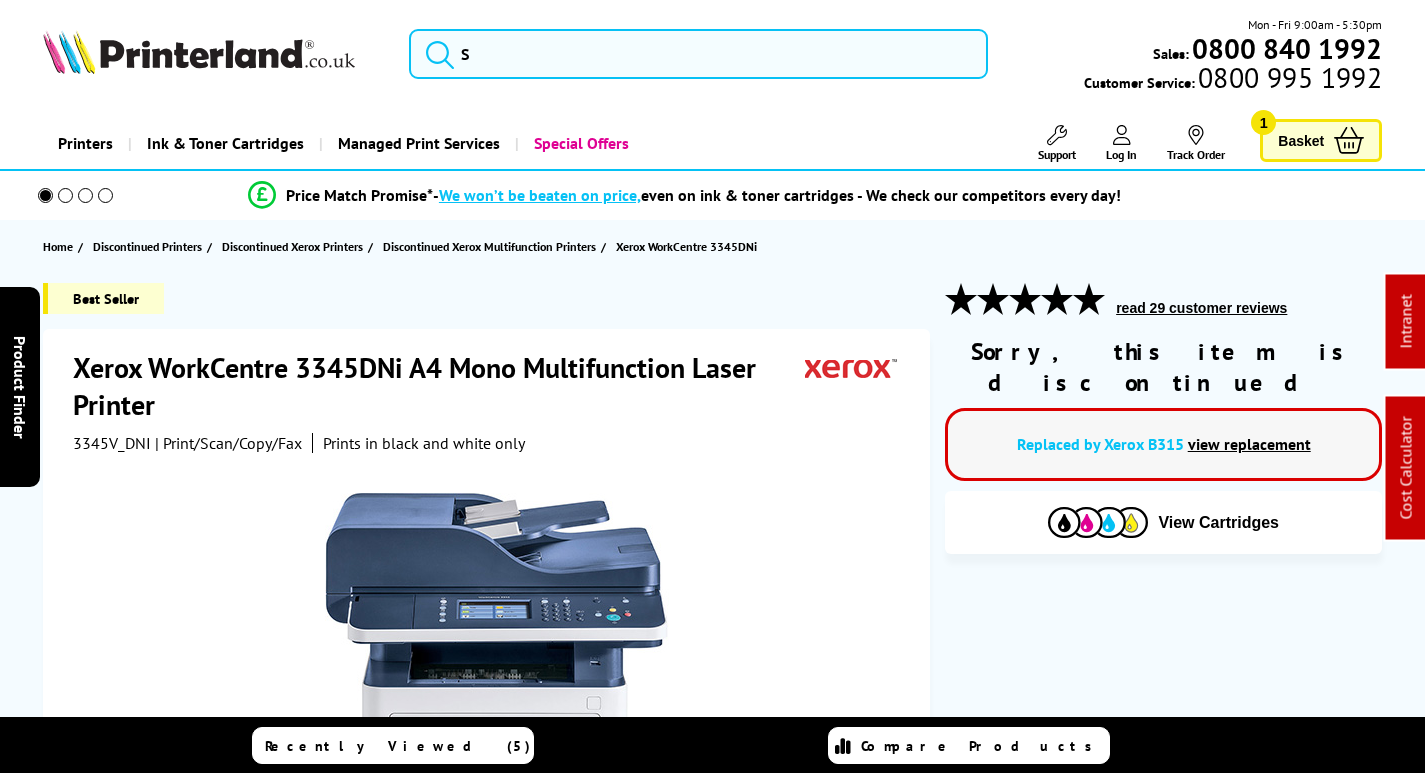 scroll, scrollTop: 0, scrollLeft: 0, axis: both 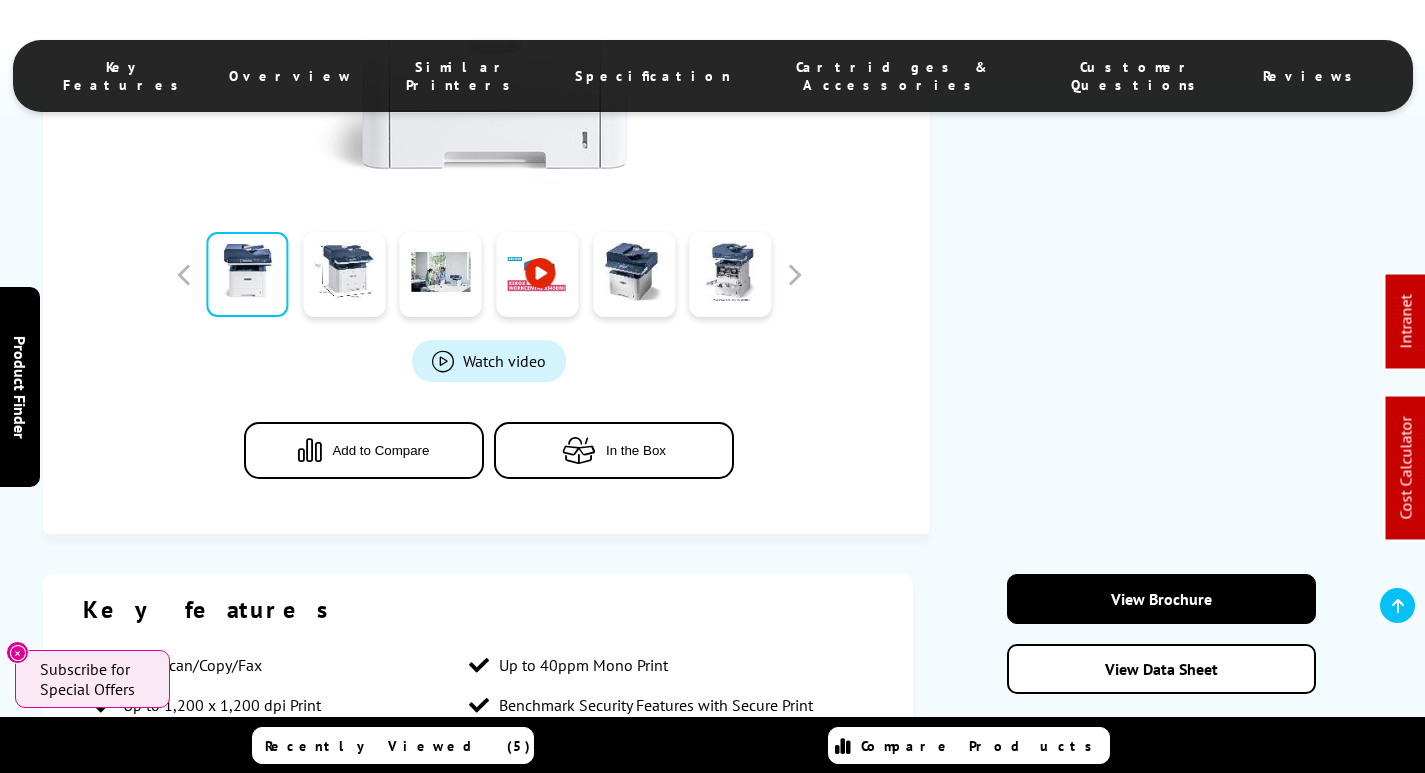 click on "Cartridges & Accessories" at bounding box center (892, 76) 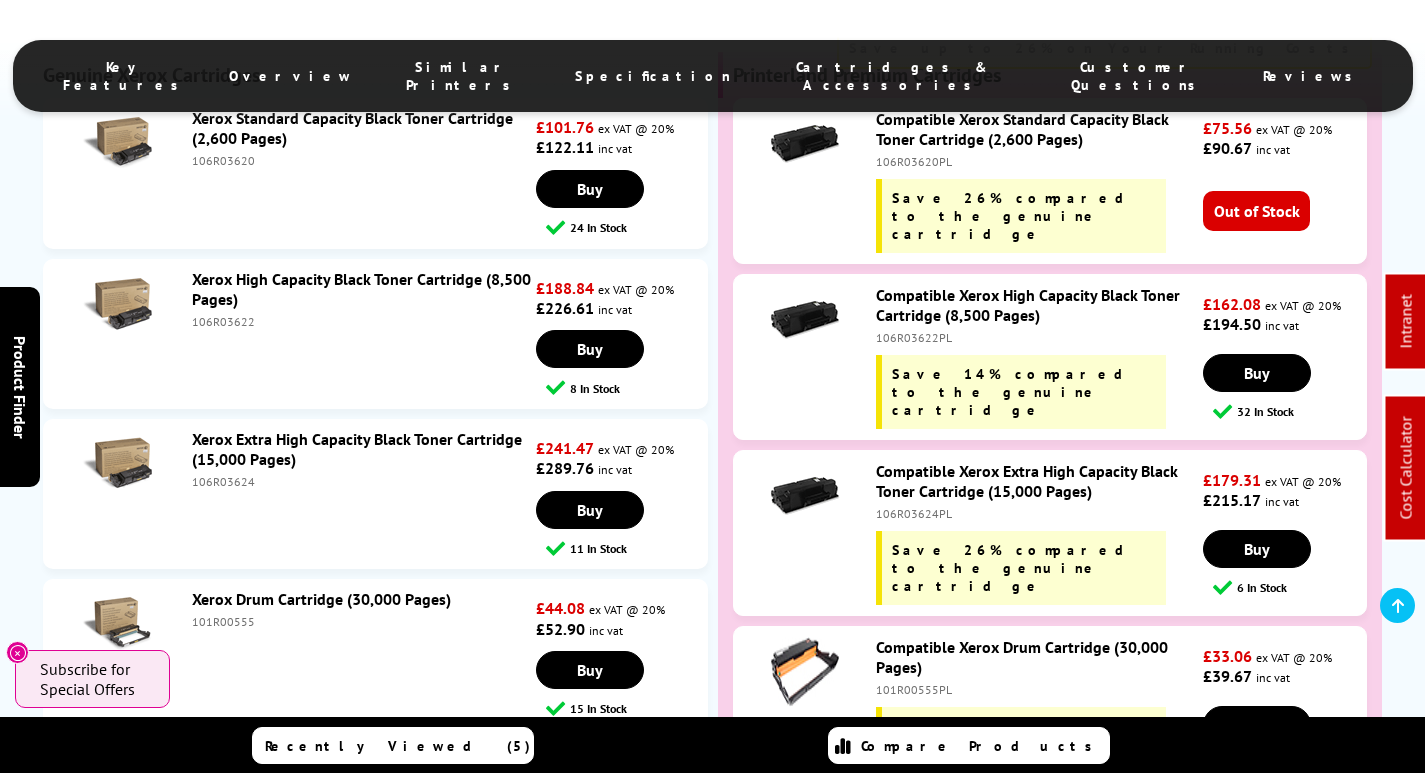 scroll, scrollTop: 5363, scrollLeft: 0, axis: vertical 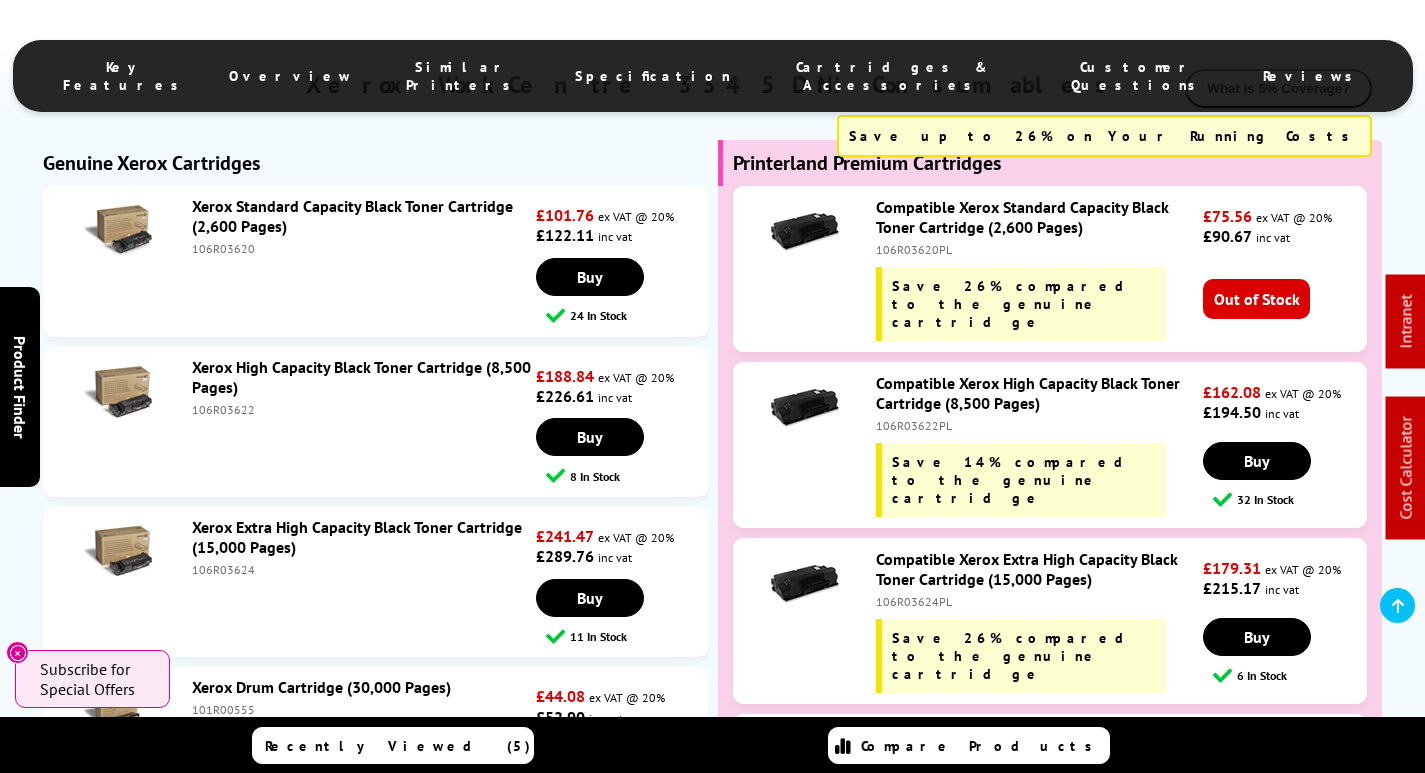 click on "106R03624PL" at bounding box center [1037, 249] 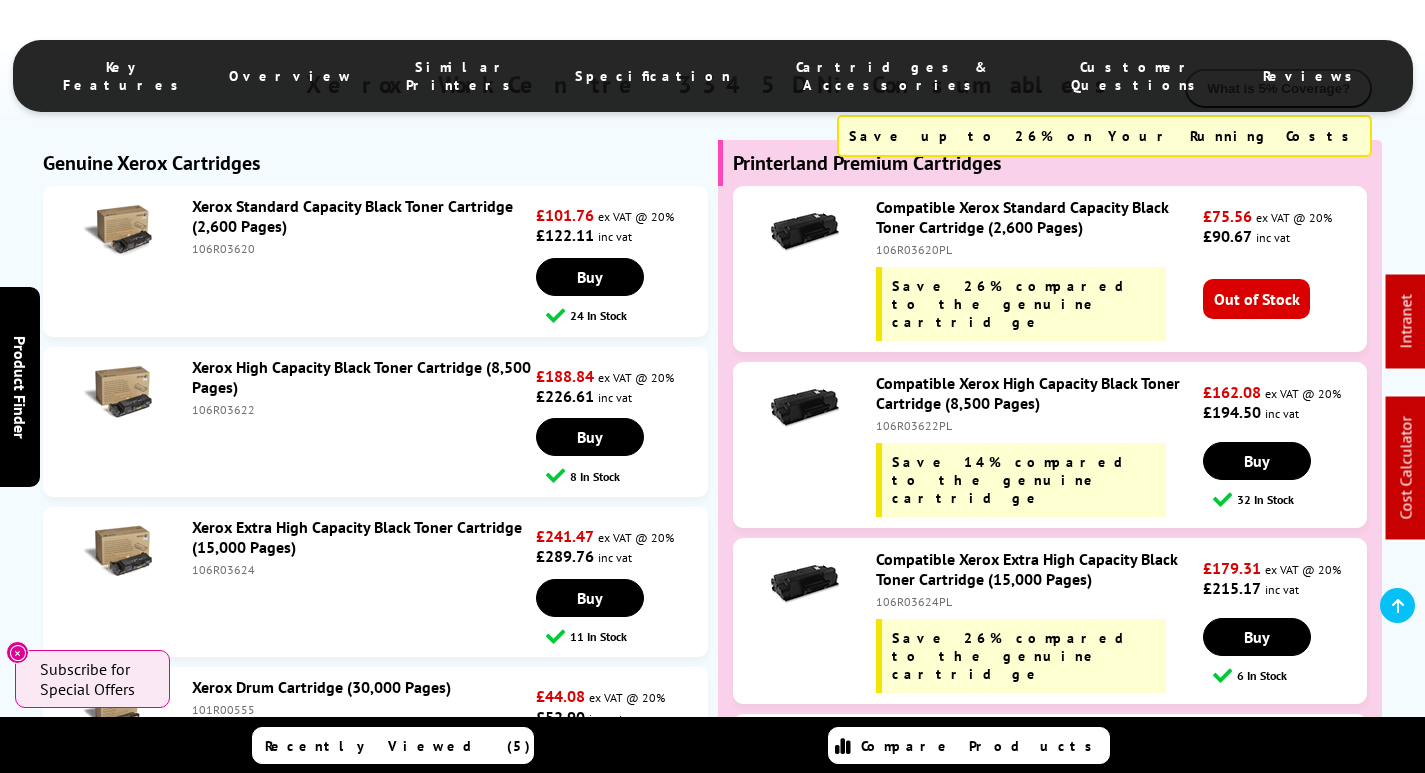 copy on "106R03624PL" 